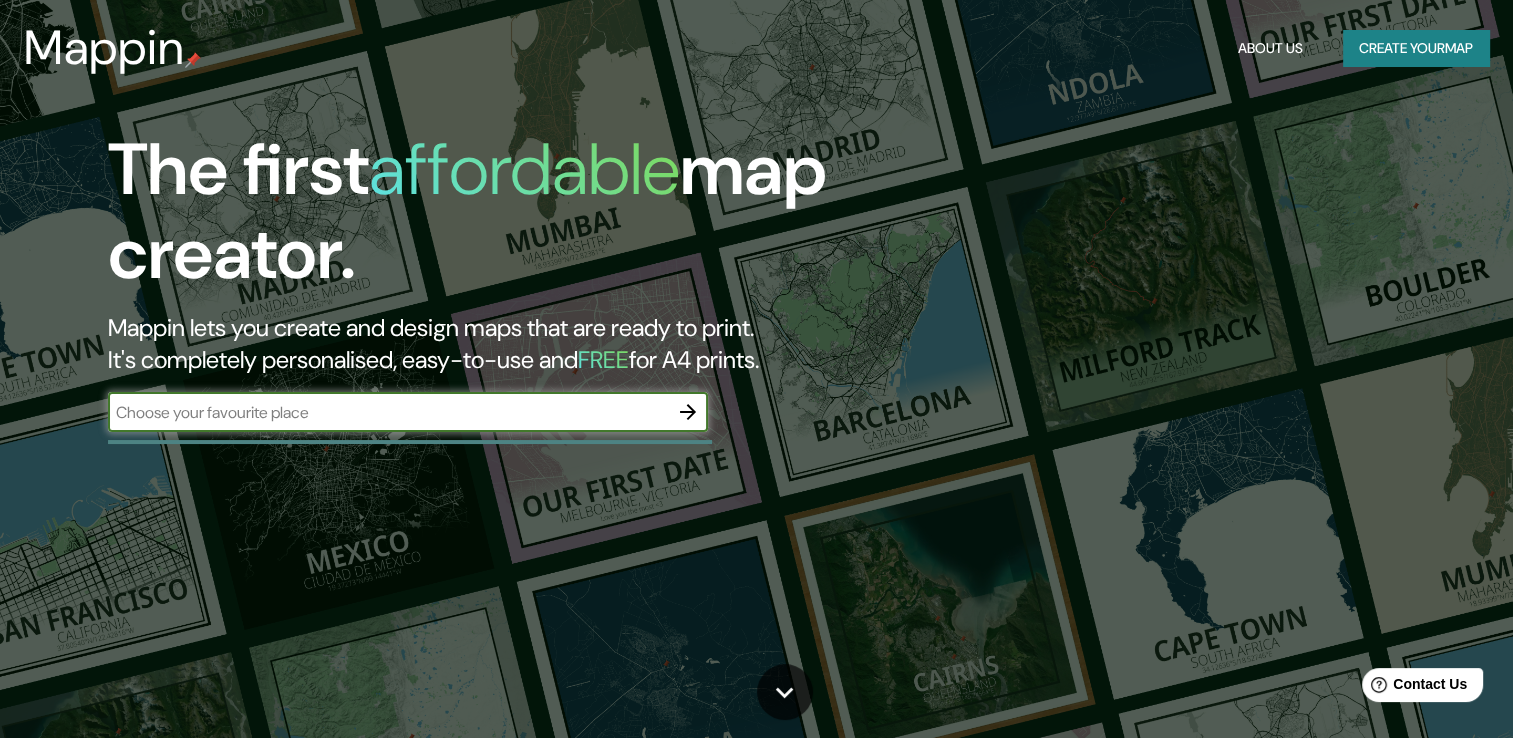 scroll, scrollTop: 0, scrollLeft: 0, axis: both 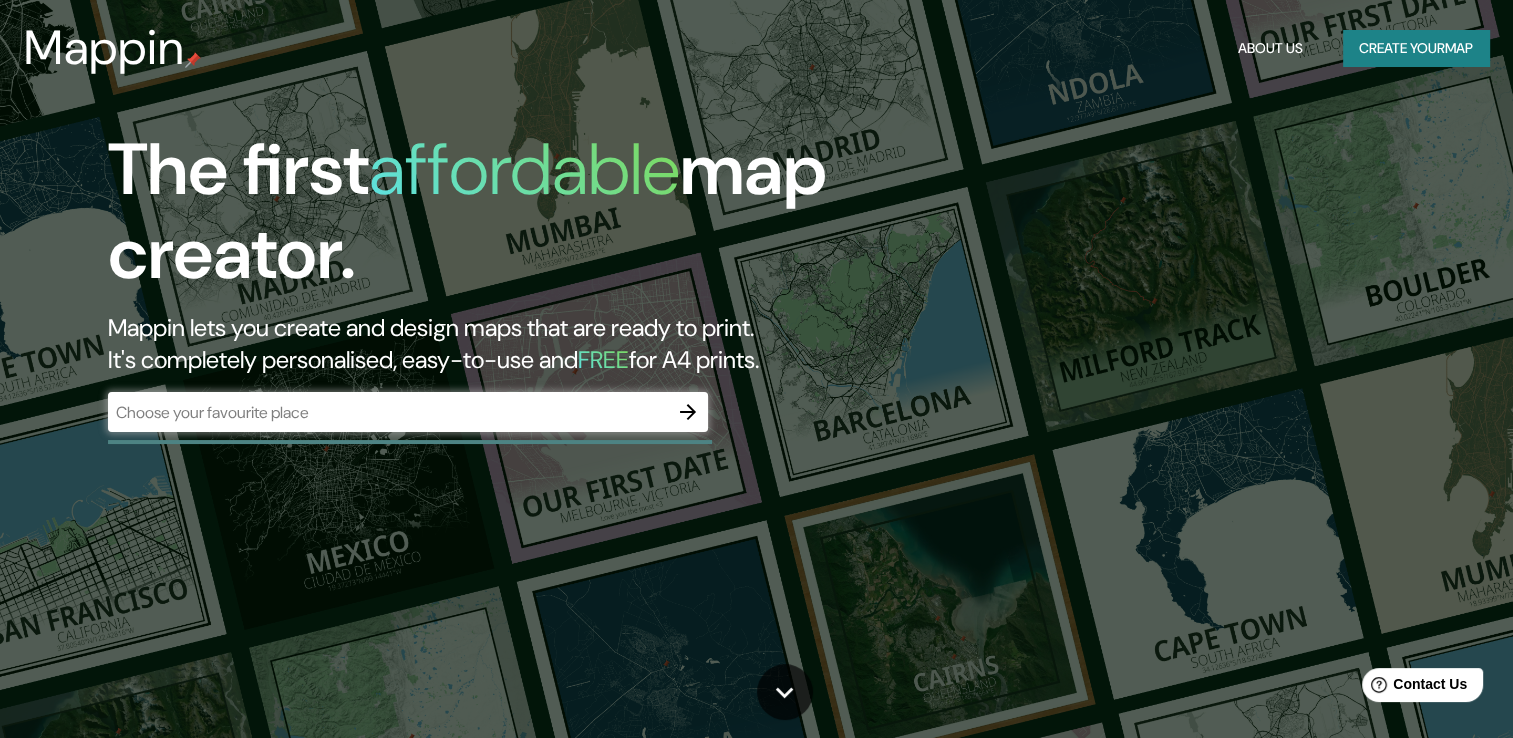 click on "​" at bounding box center (408, 412) 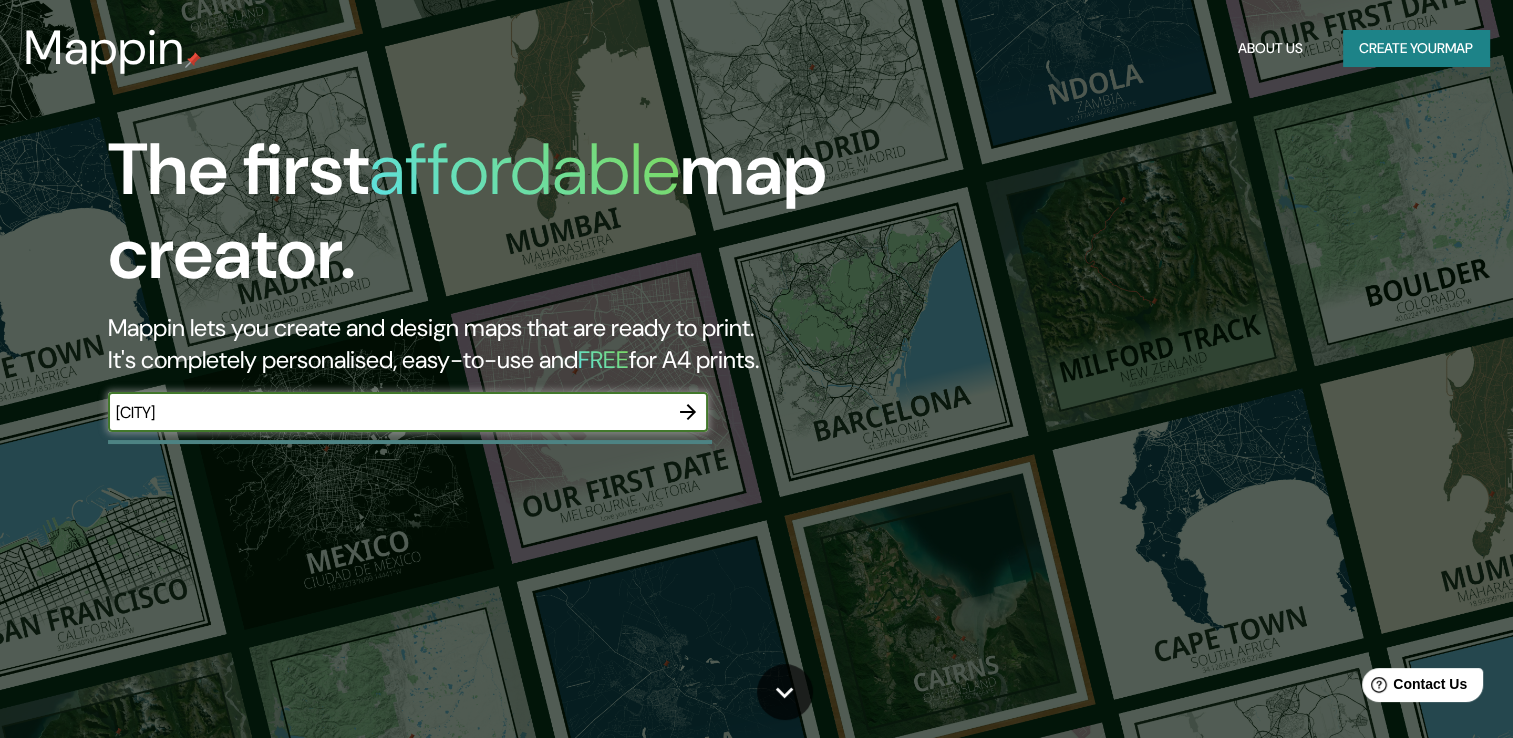 type on "[CITY]" 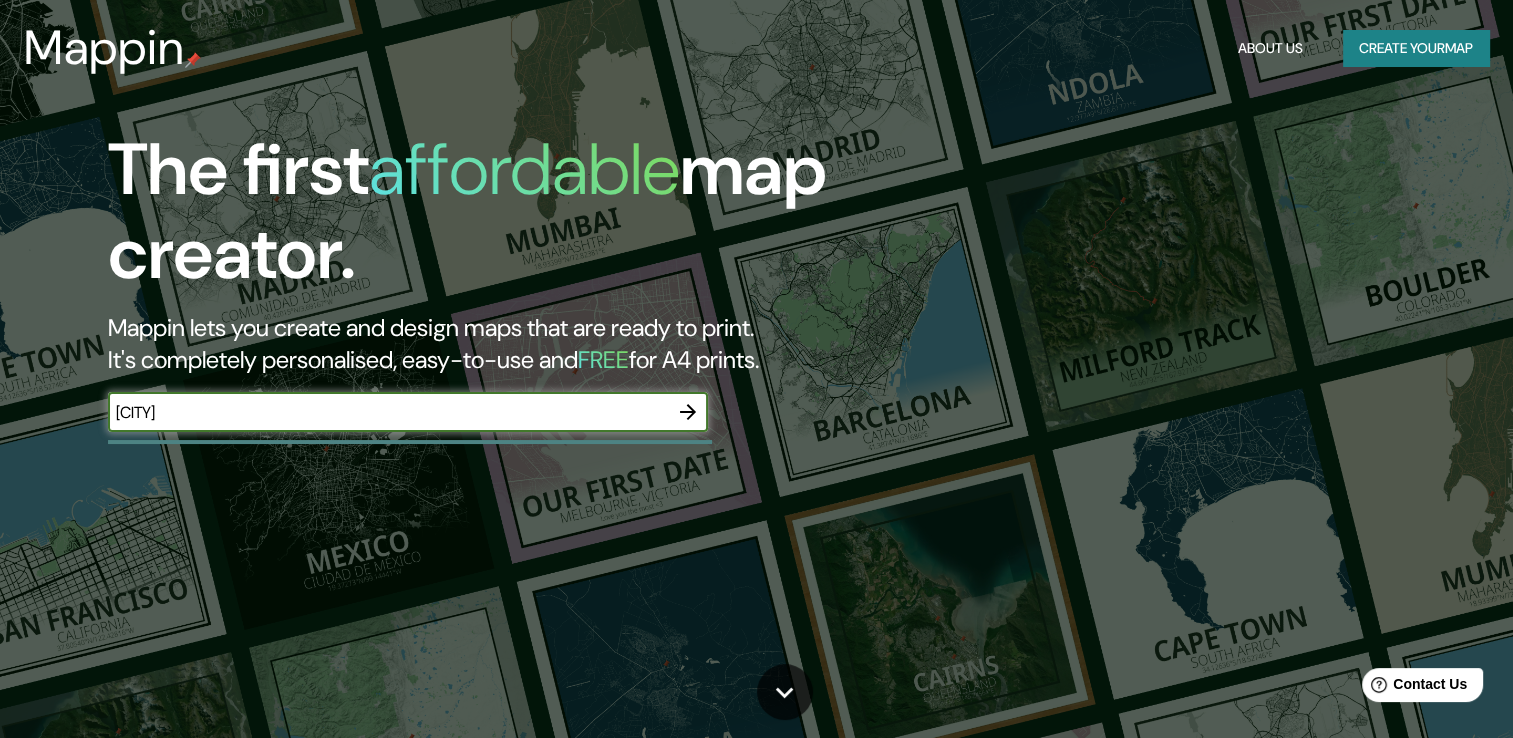 click 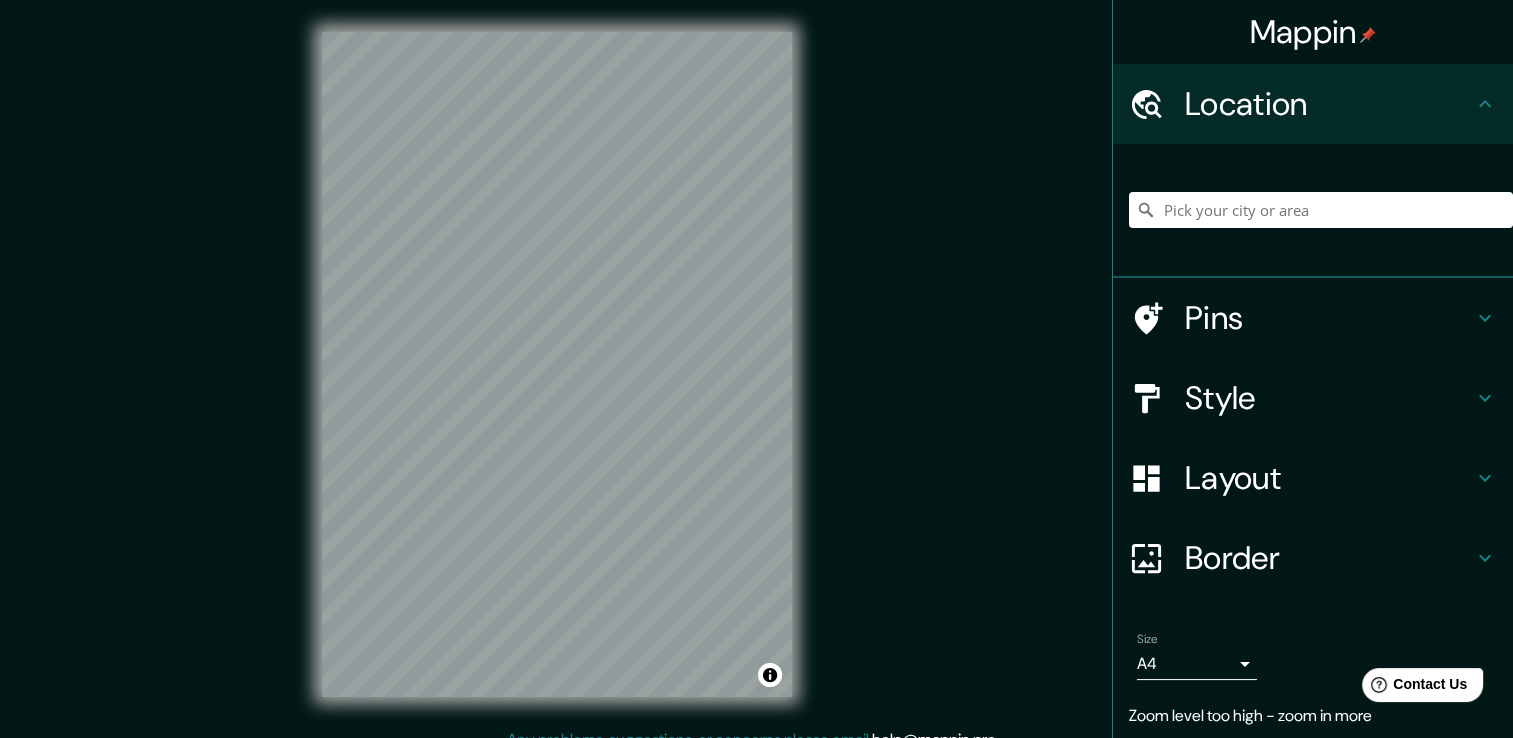 click on "Mappin Location Pins Style Layout Border Choose a border.  Hint : you can make layers of the frame opaque to create some cool effects. None Simple Transparent Fancy Size A4 single Zoom level too high - zoom in more Create your map © Mapbox   © OpenStreetMap   Improve this map Any problems, suggestions, or concerns please email    help@mappin.pro . . ." at bounding box center (756, 380) 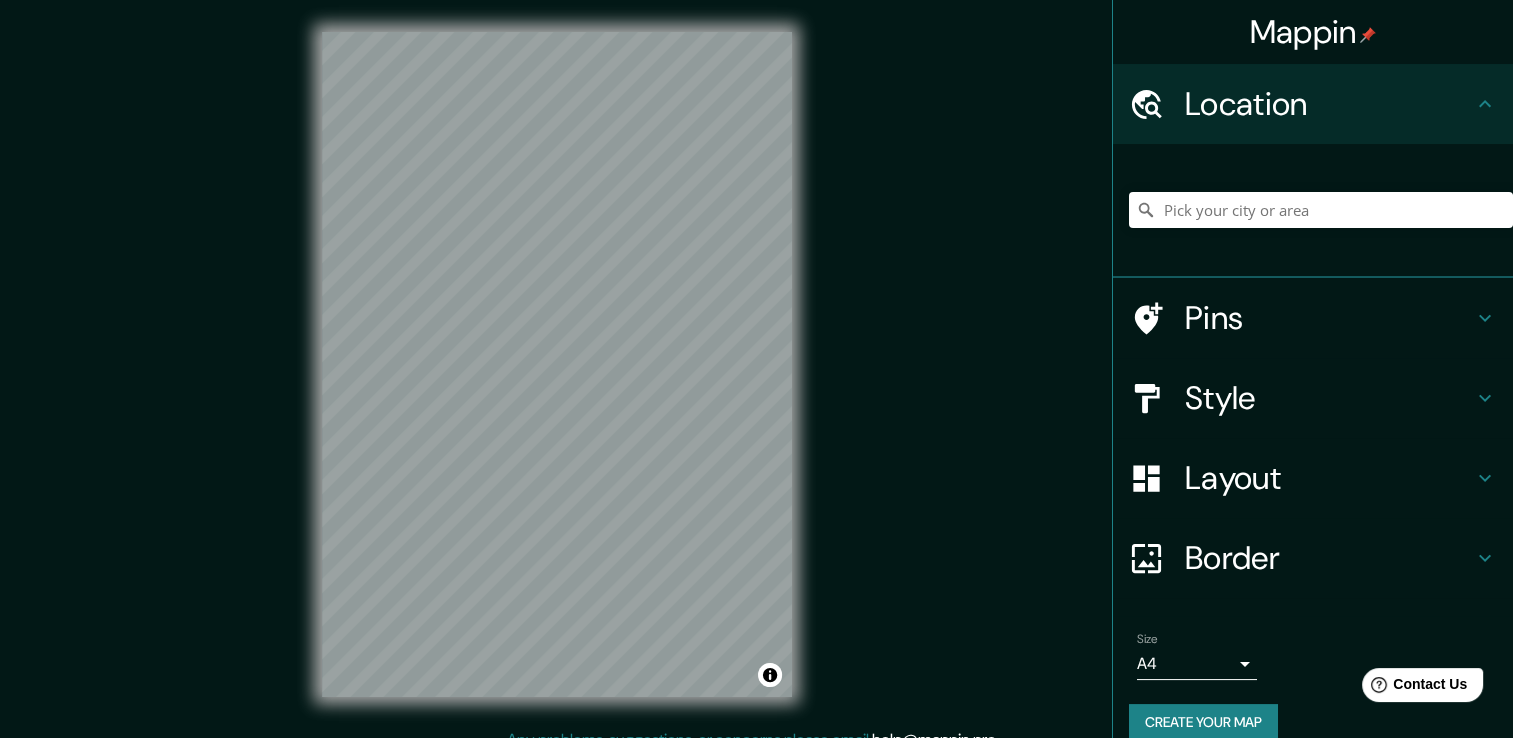 click on "Style" at bounding box center (1329, 398) 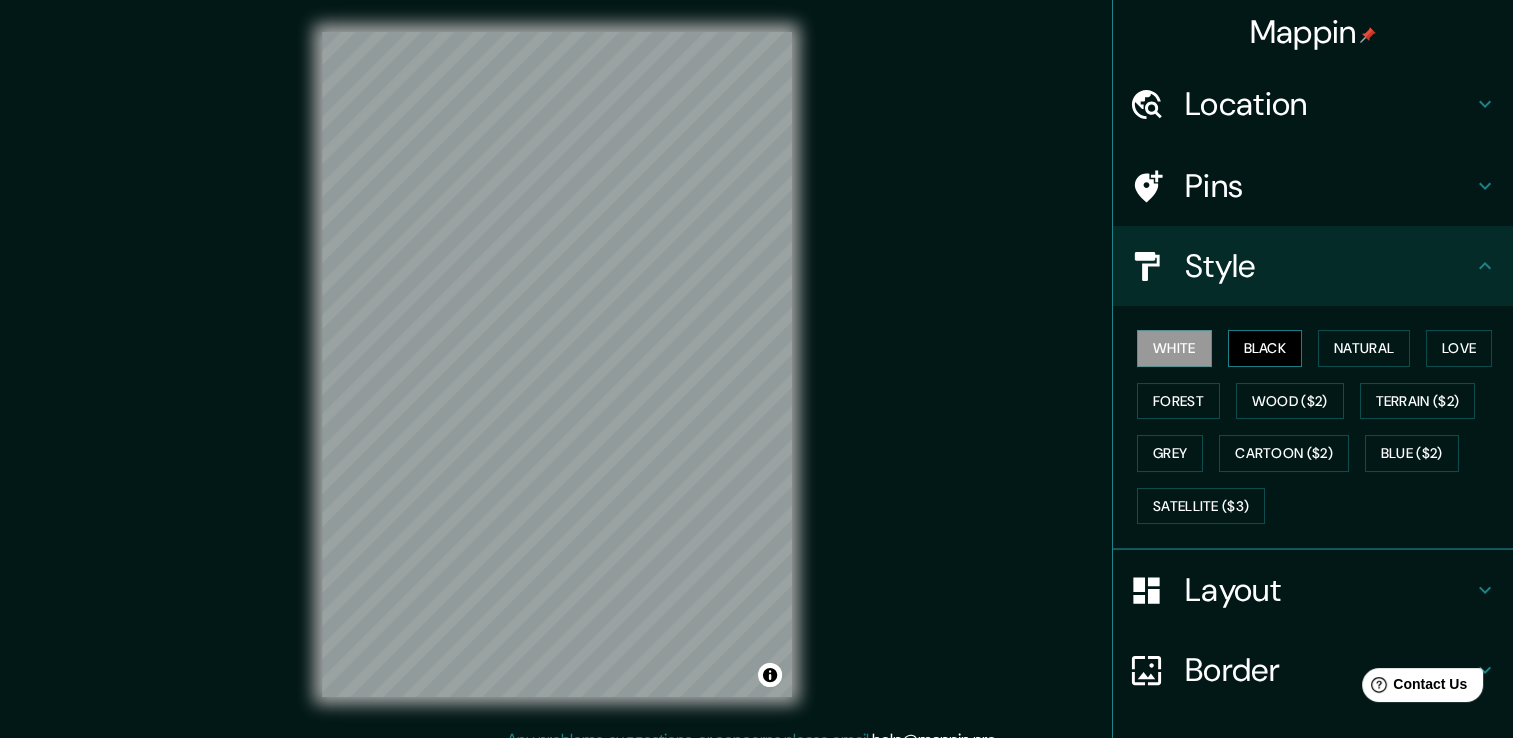 click on "Black" at bounding box center [1265, 348] 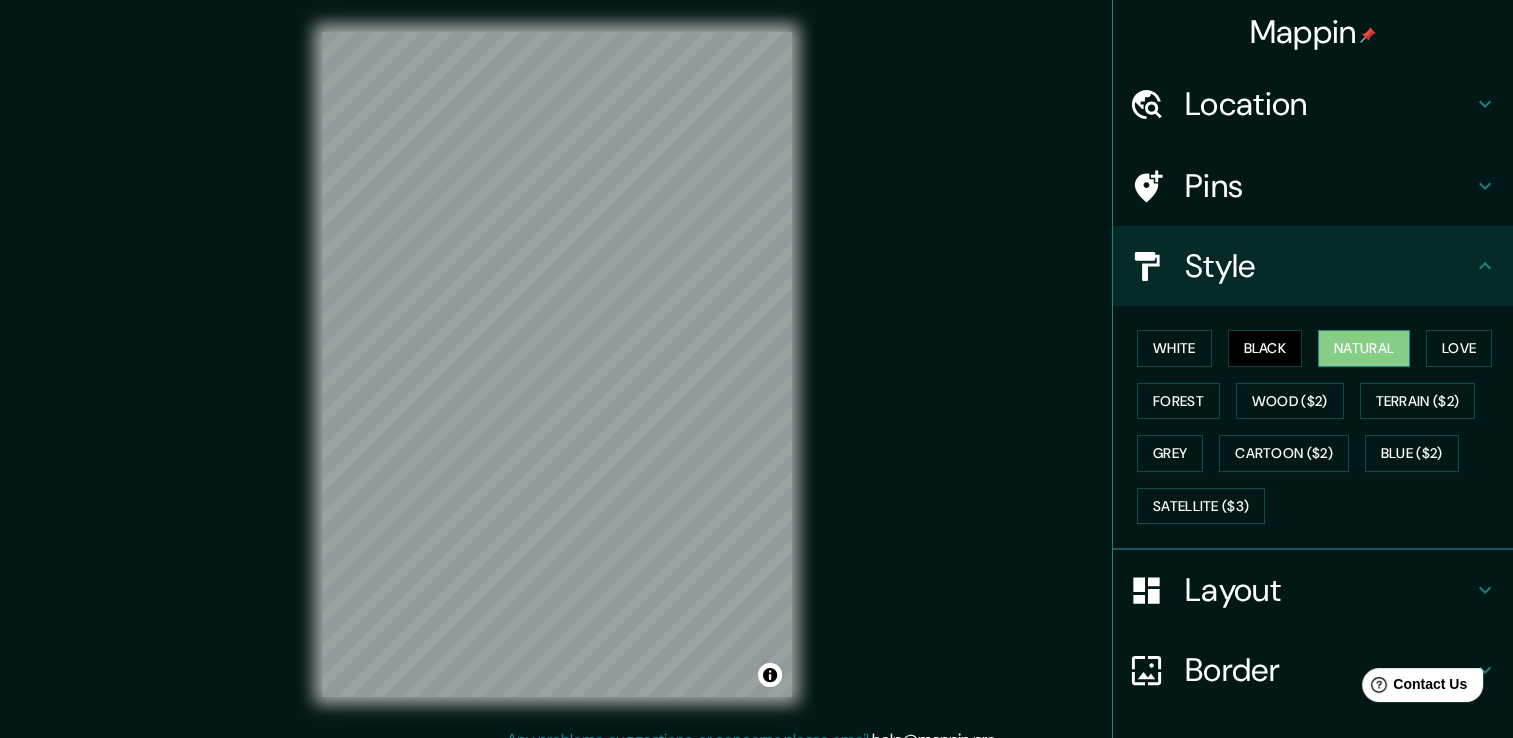click on "Natural" at bounding box center (1364, 348) 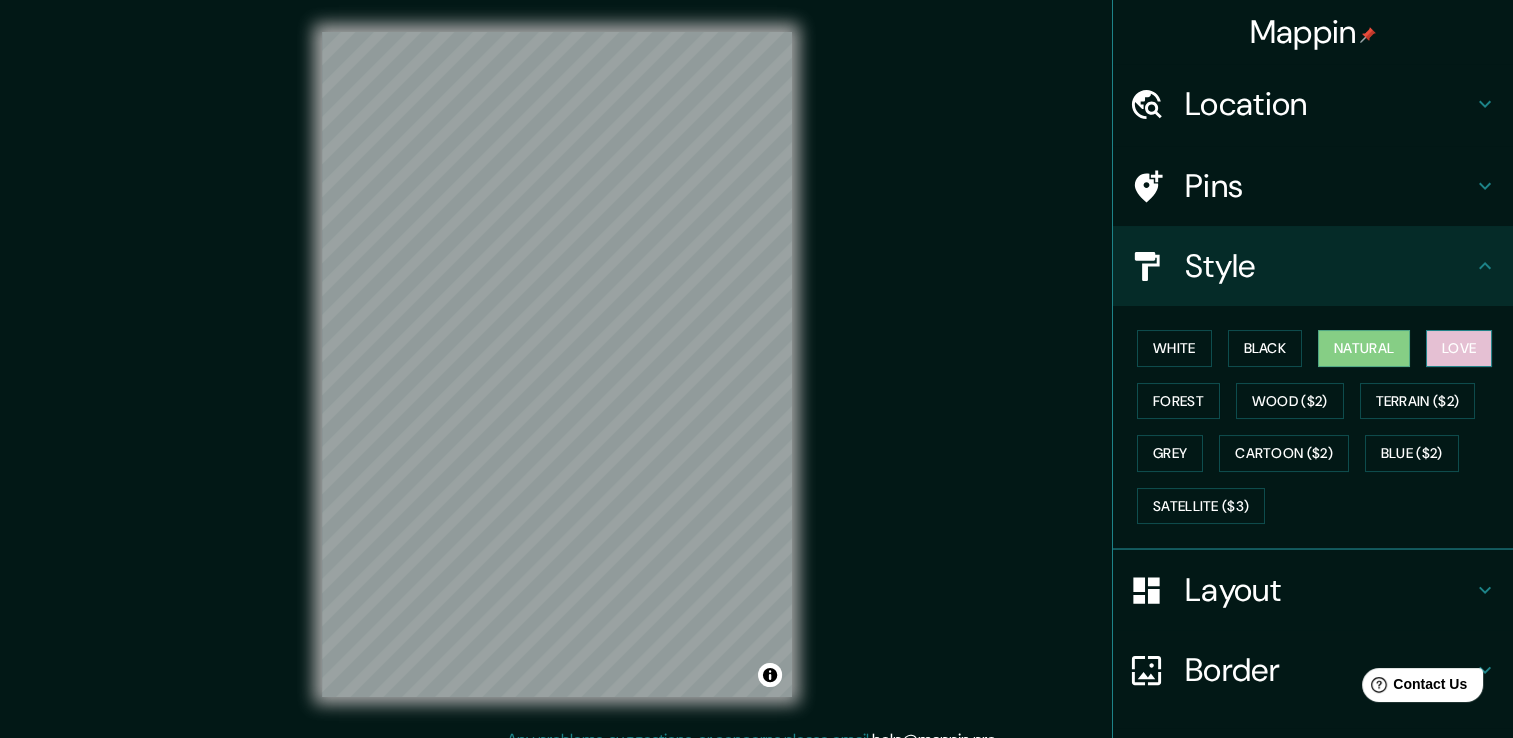 click on "Love" at bounding box center [1459, 348] 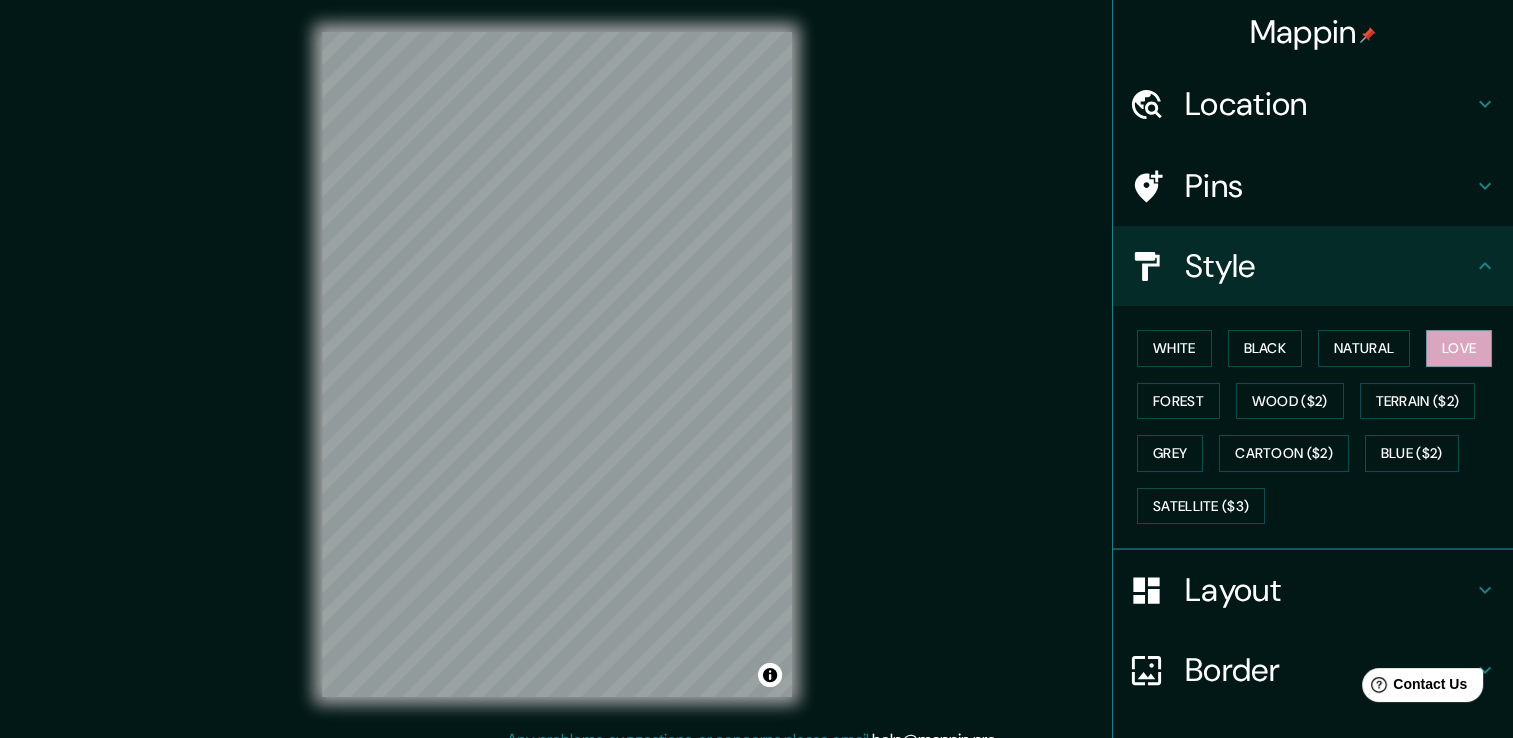 click 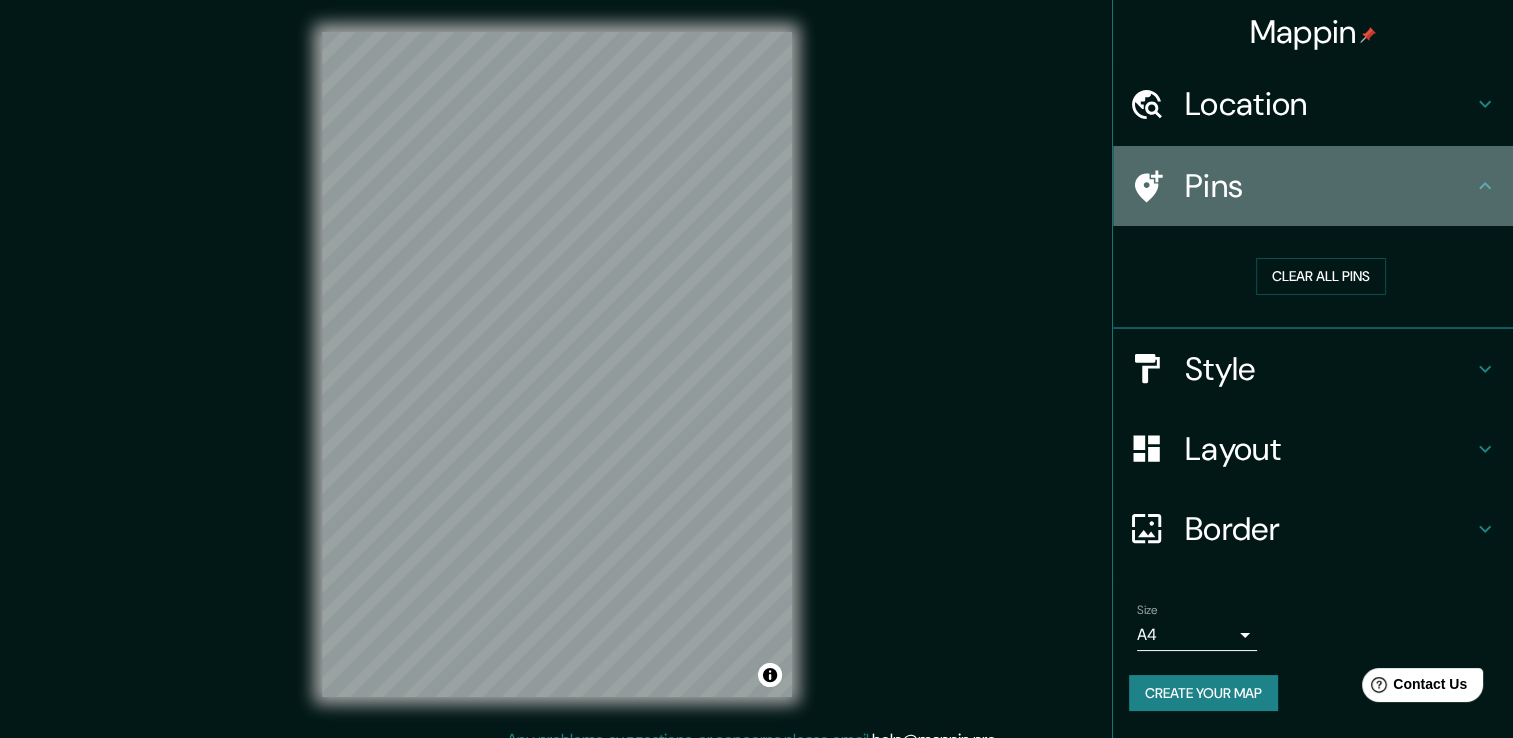 click on "Pins" at bounding box center (1329, 186) 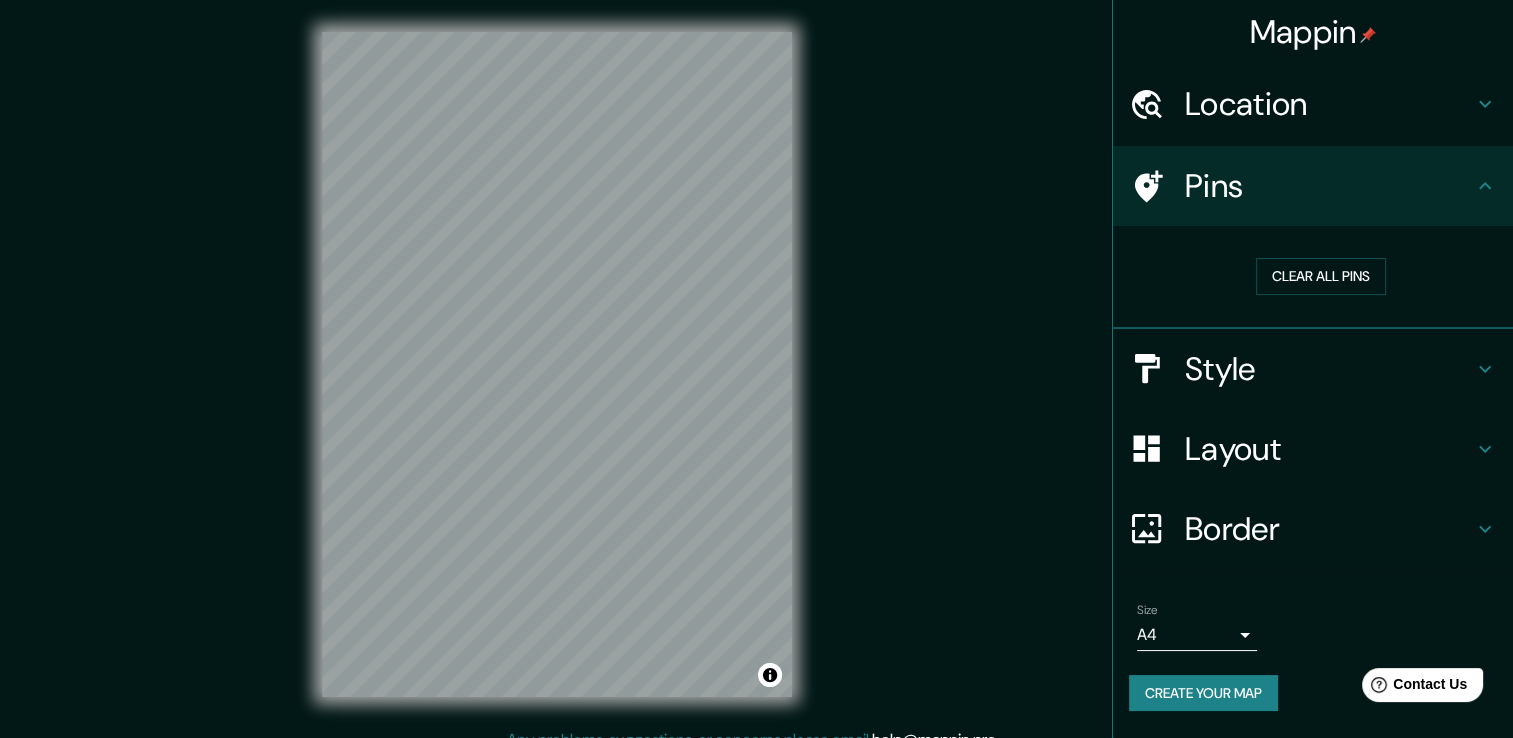 click on "Location" at bounding box center [1313, 104] 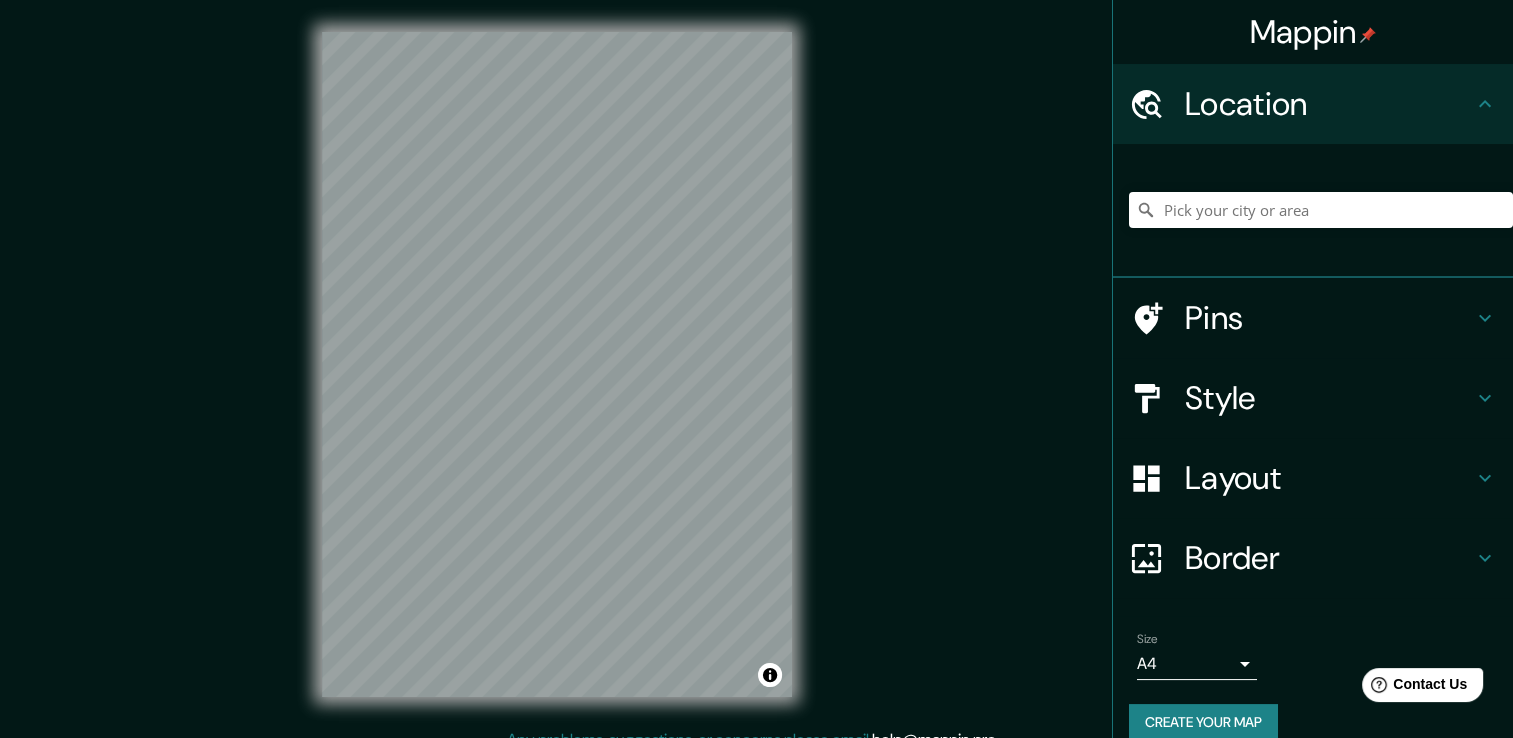 click 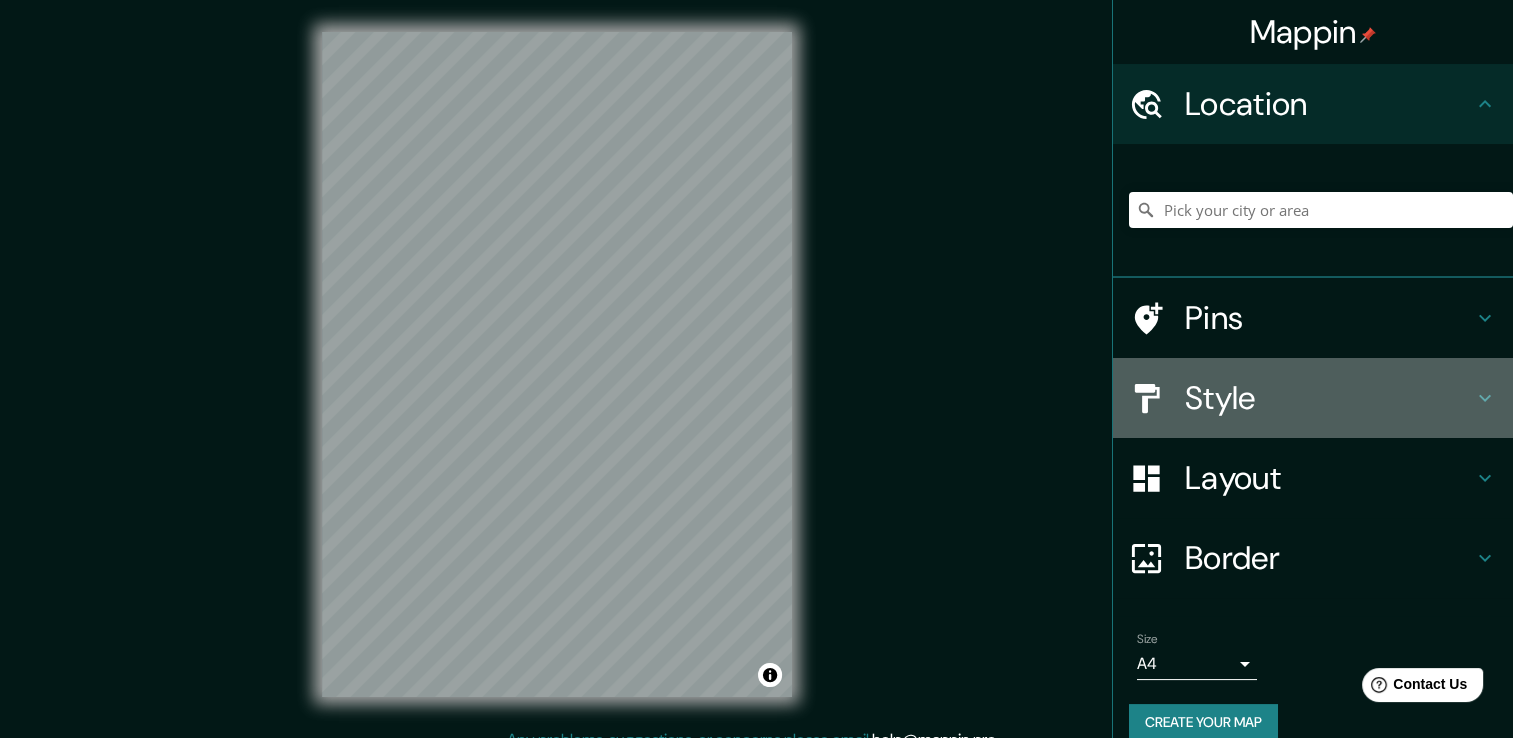 click 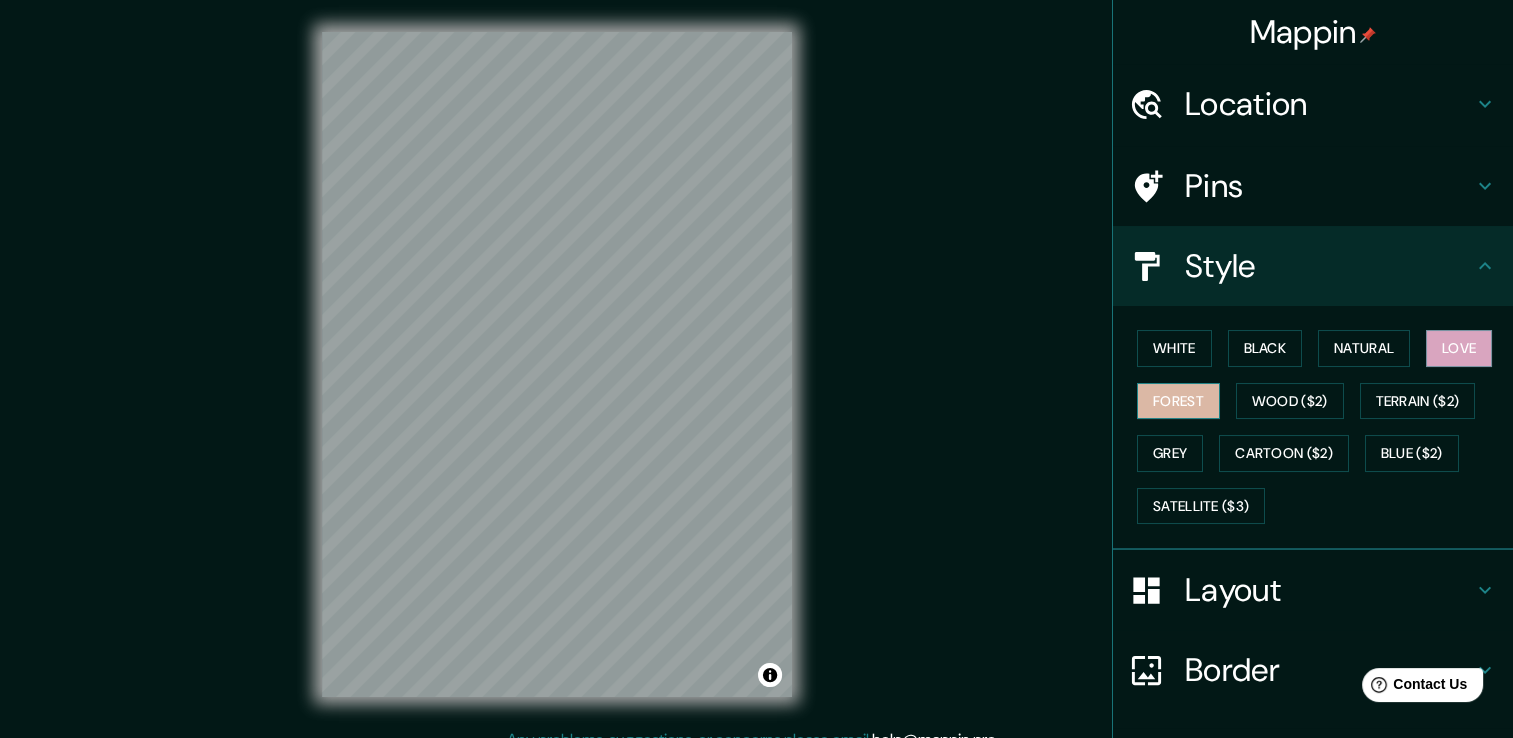 click on "Forest" at bounding box center [1178, 401] 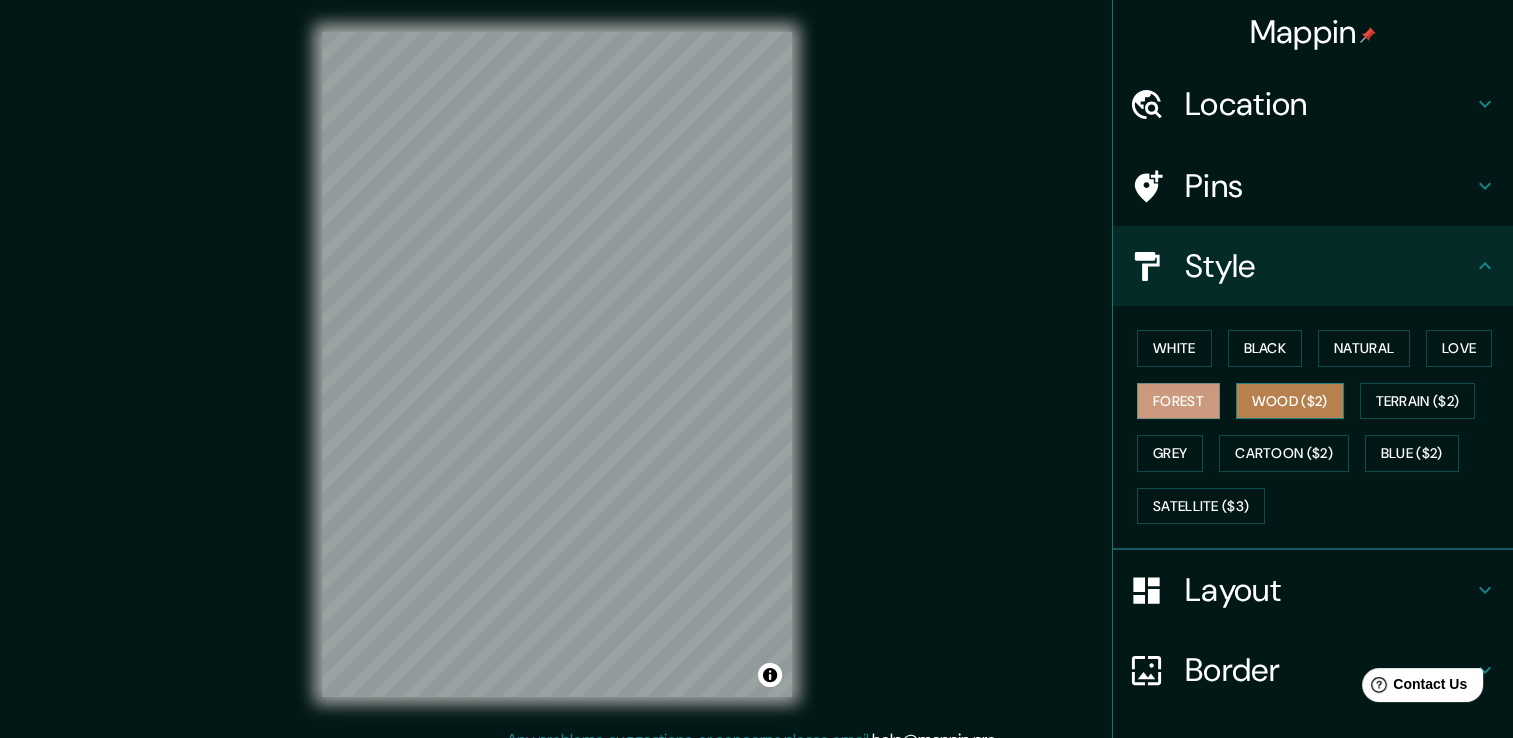 click on "Wood ($2)" at bounding box center (1290, 401) 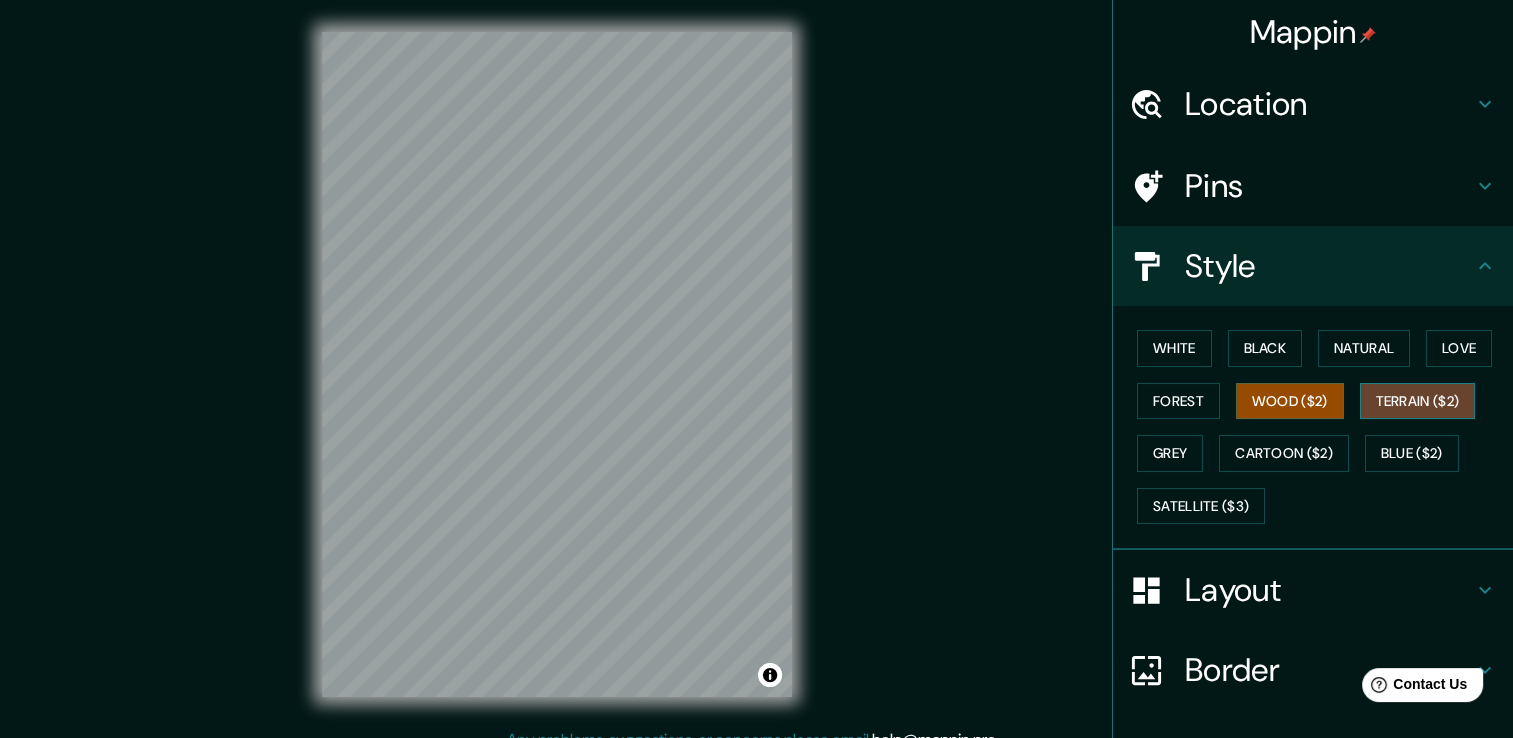 click on "Terrain ($2)" at bounding box center [1418, 401] 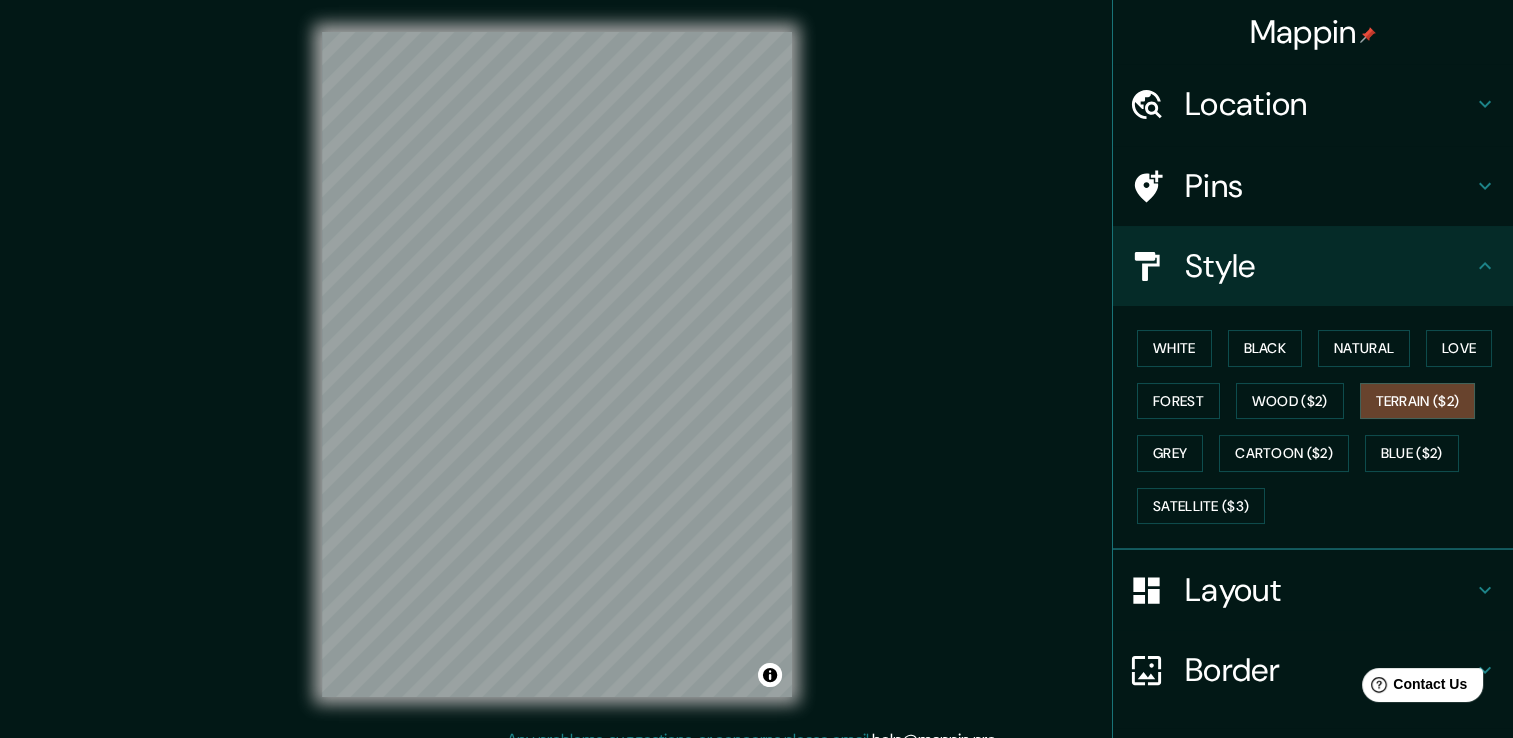 click on "© Mapbox   © OpenStreetMap   Improve this map" at bounding box center [557, 364] 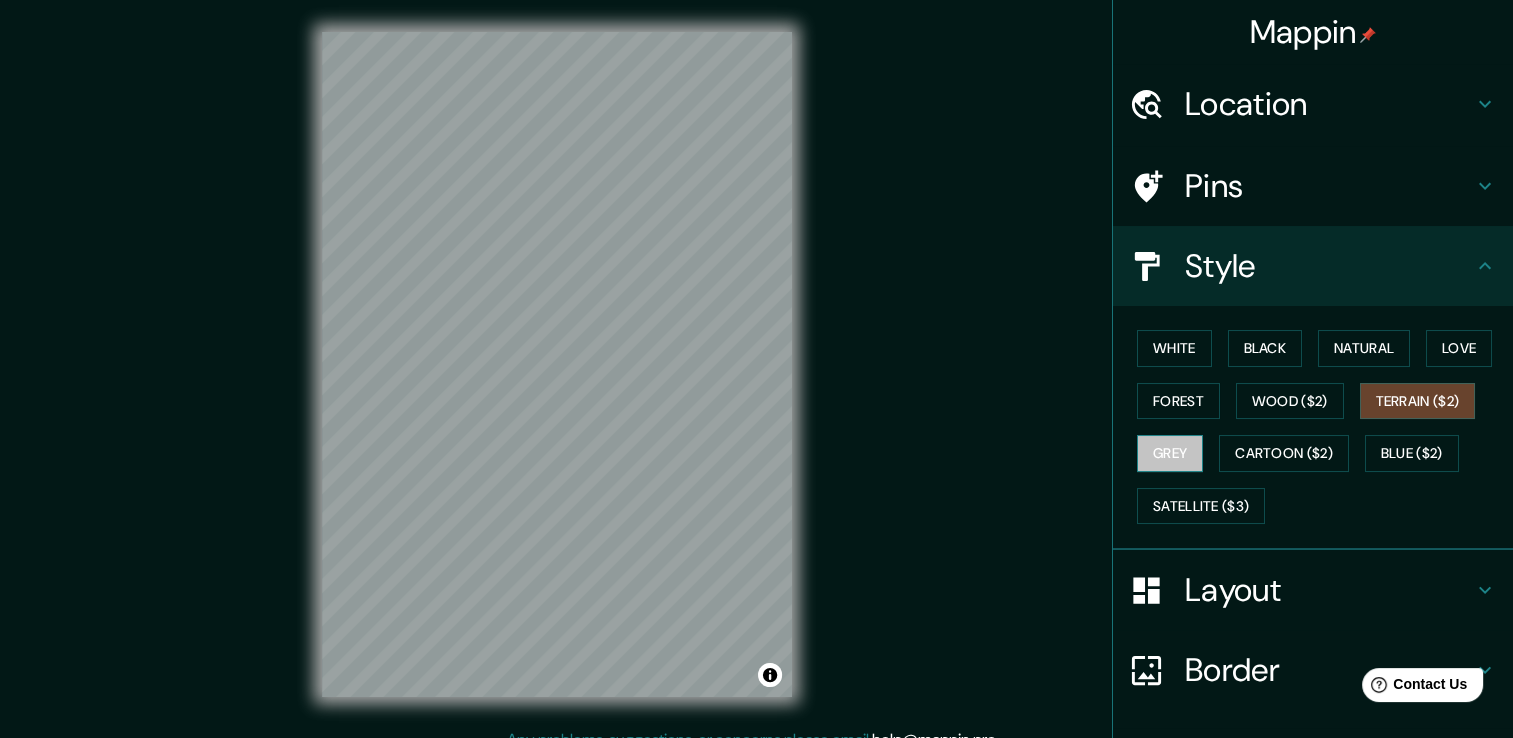 click on "Grey" at bounding box center [1170, 453] 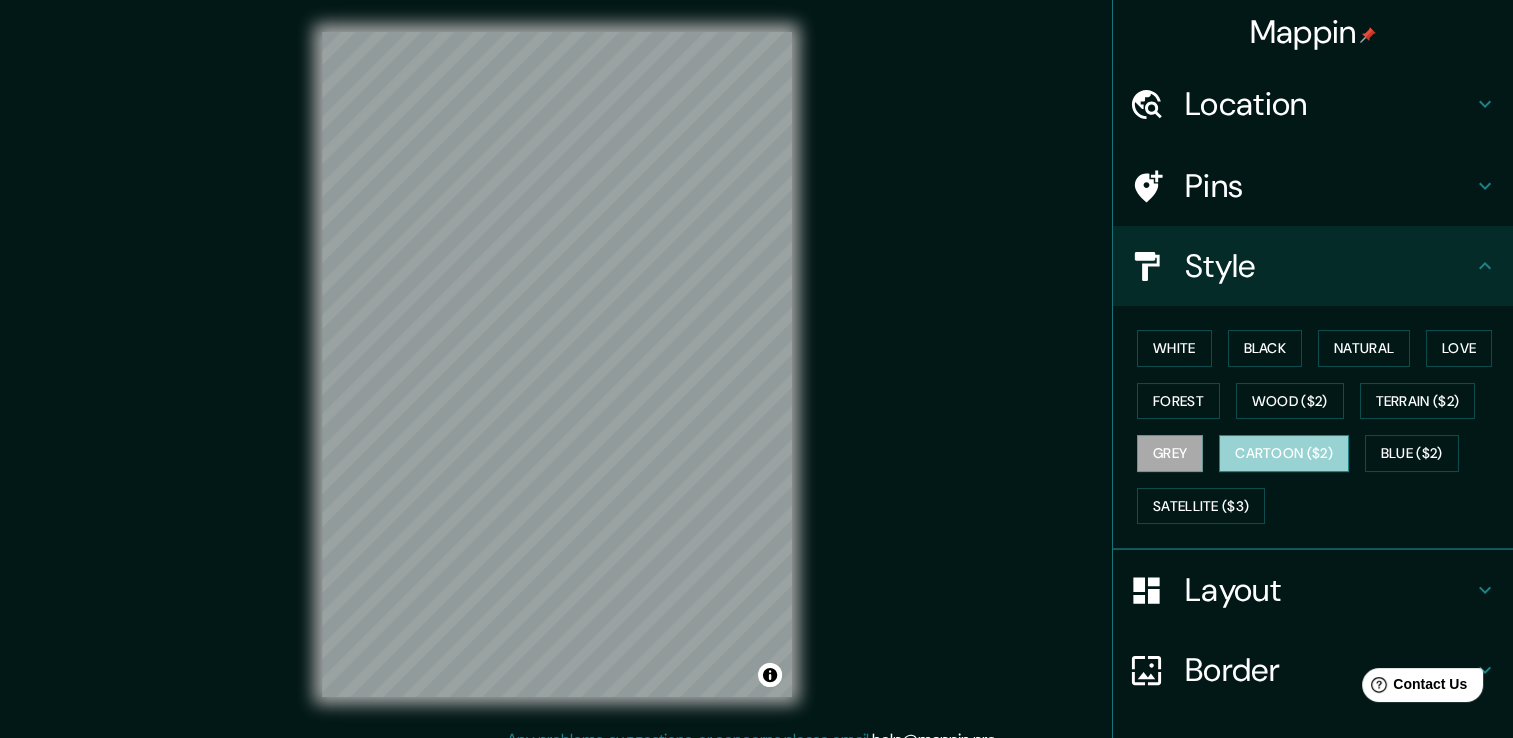 click on "Cartoon ($2)" at bounding box center (1284, 453) 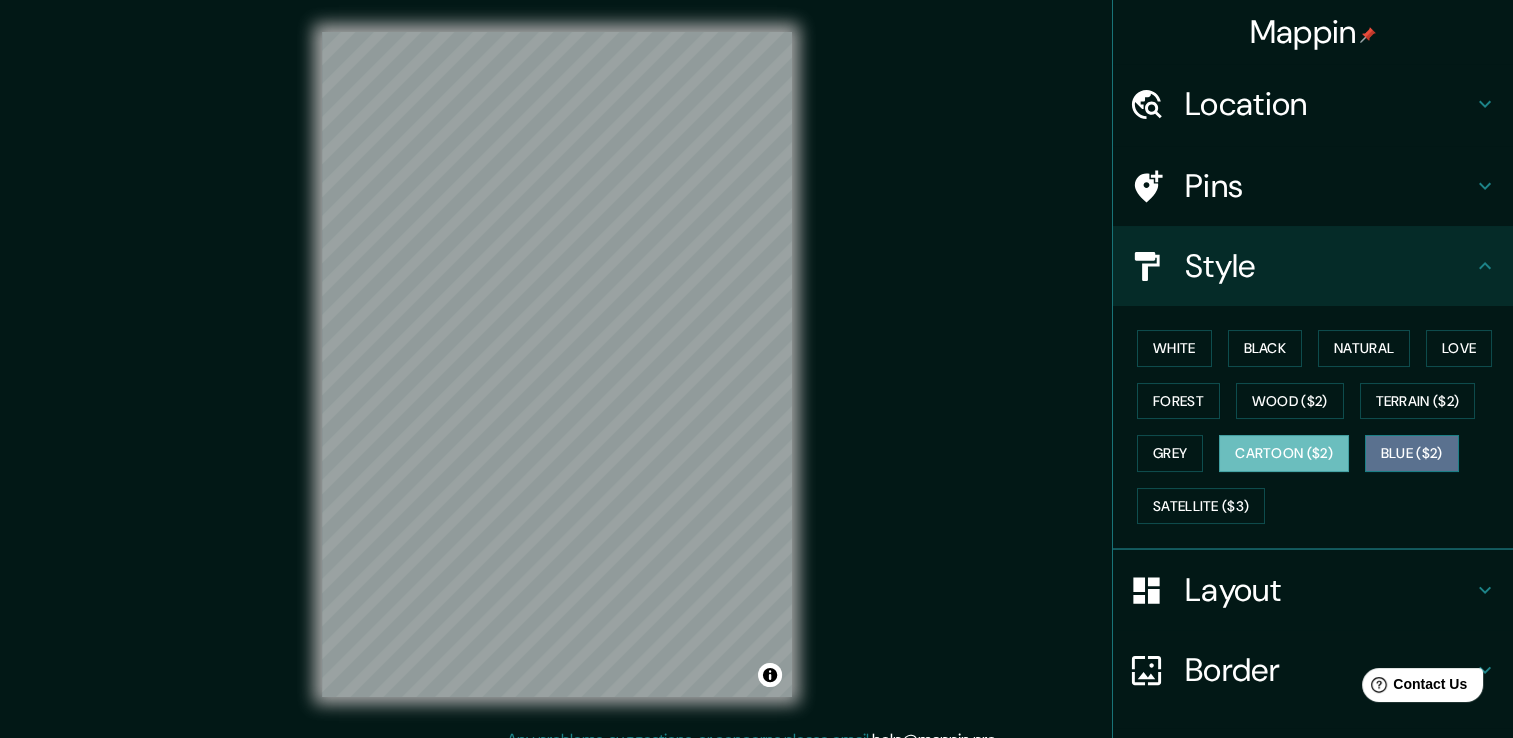 click on "Blue ($2)" at bounding box center (1412, 453) 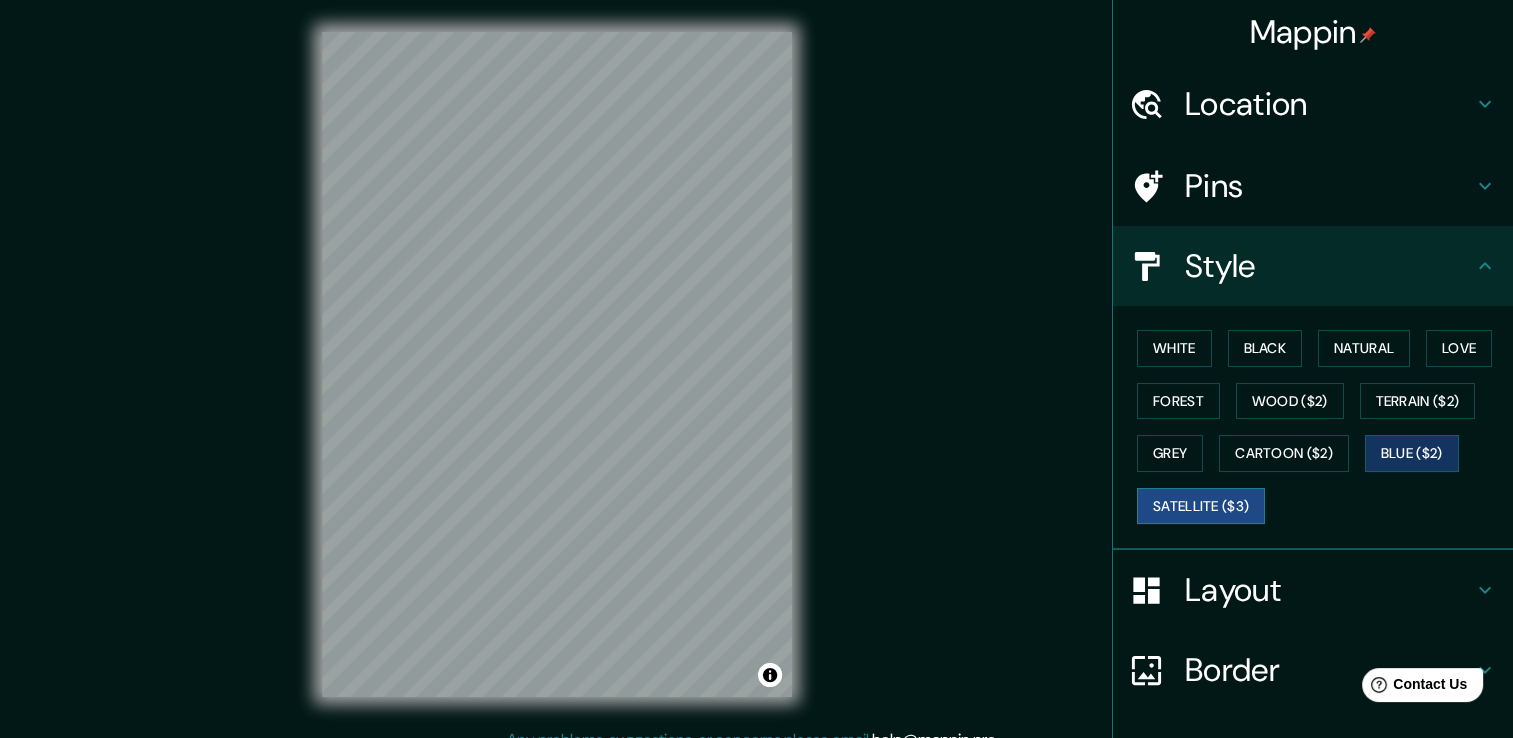 click on "Satellite ($3)" at bounding box center (1201, 506) 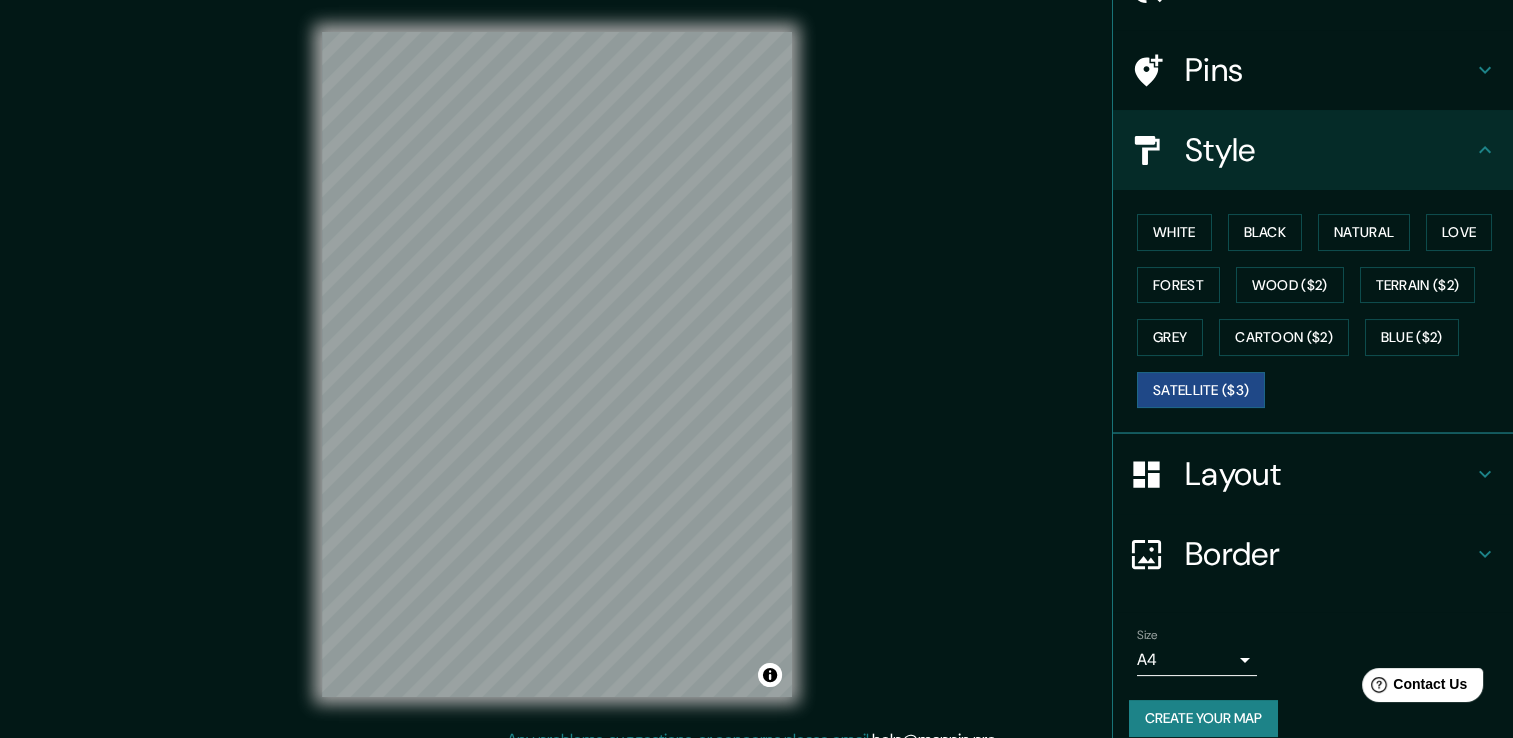 scroll, scrollTop: 135, scrollLeft: 0, axis: vertical 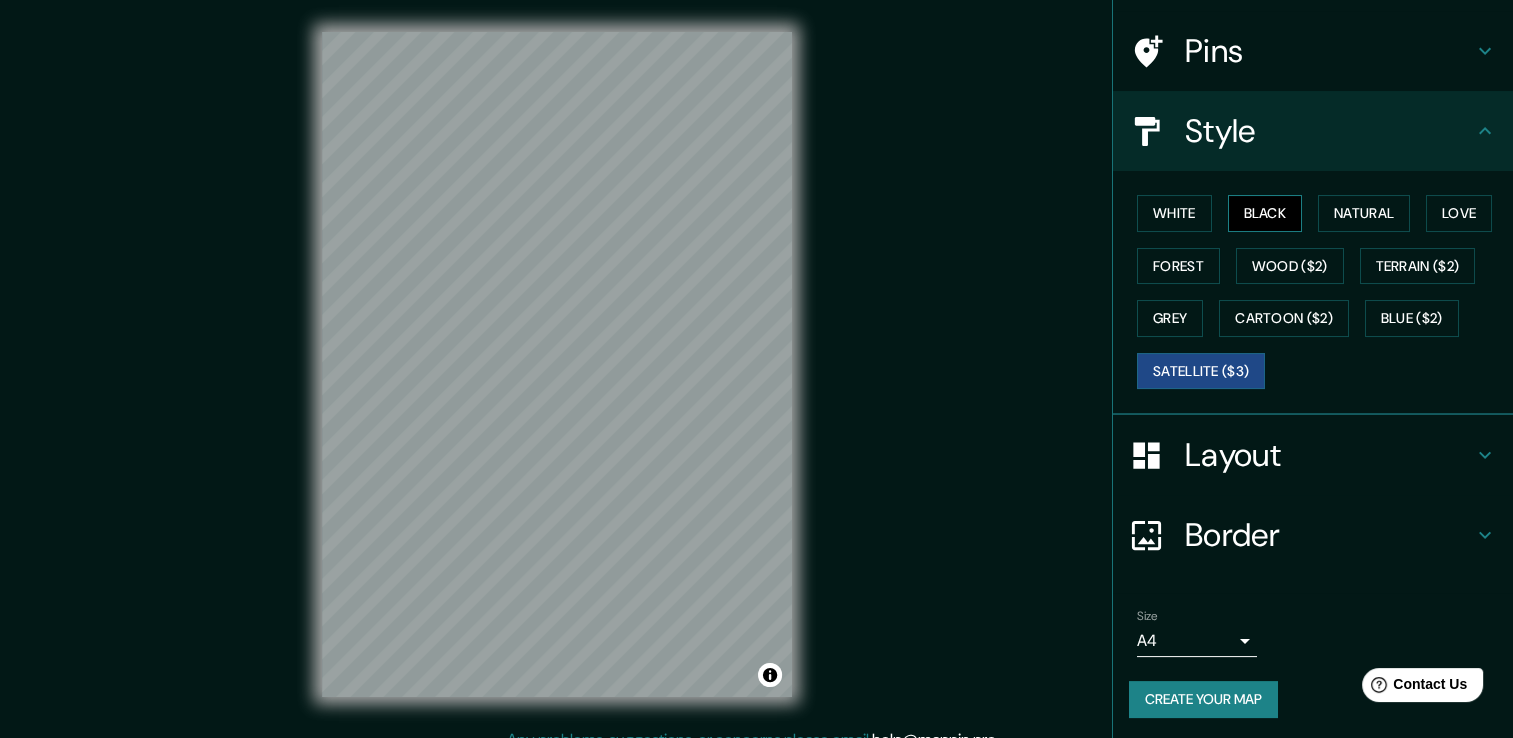 click on "Black" at bounding box center [1265, 213] 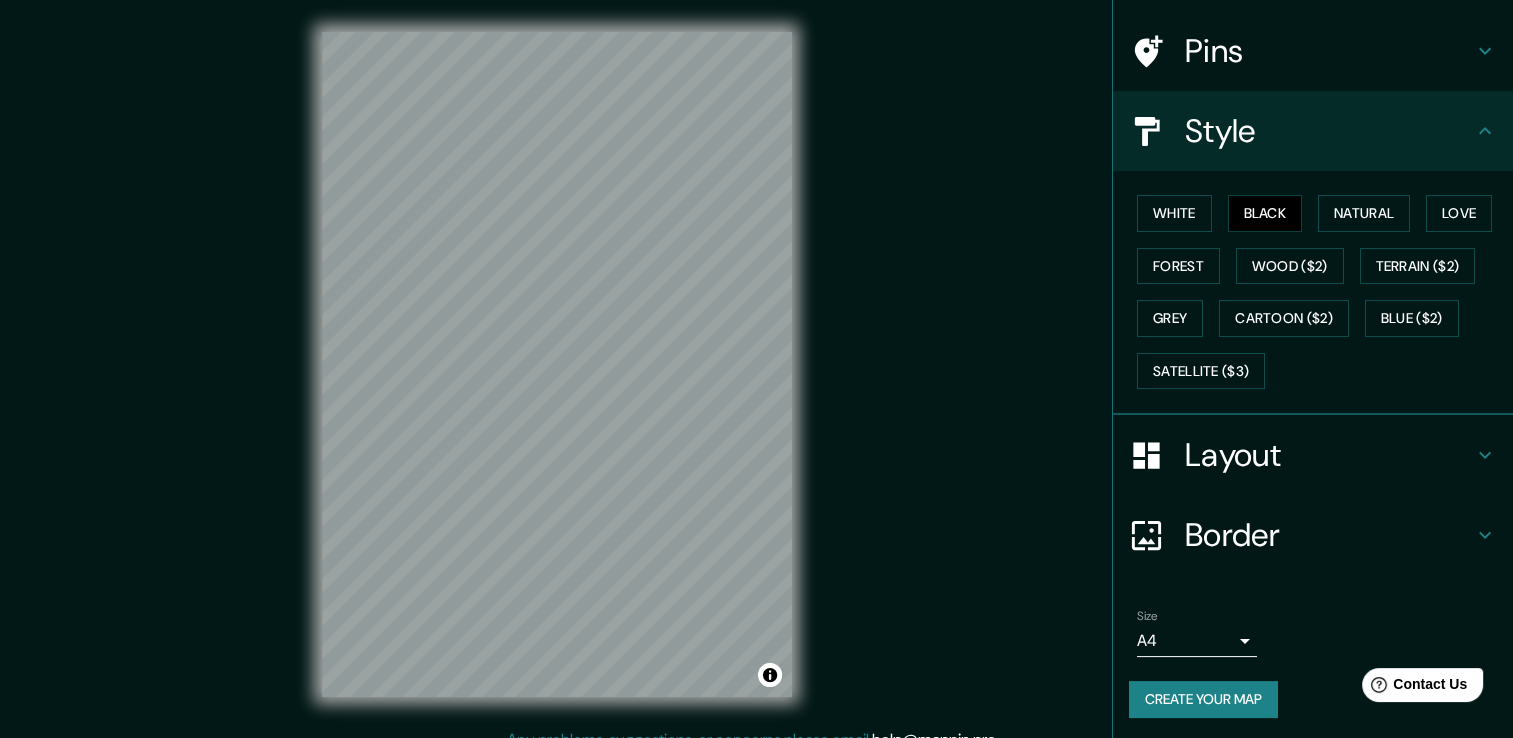 click on "White Black Natural Love Forest Wood ($2) Terrain ($2) Grey Cartoon ($2) Blue ($2) Satellite ($3)" at bounding box center (1321, 292) 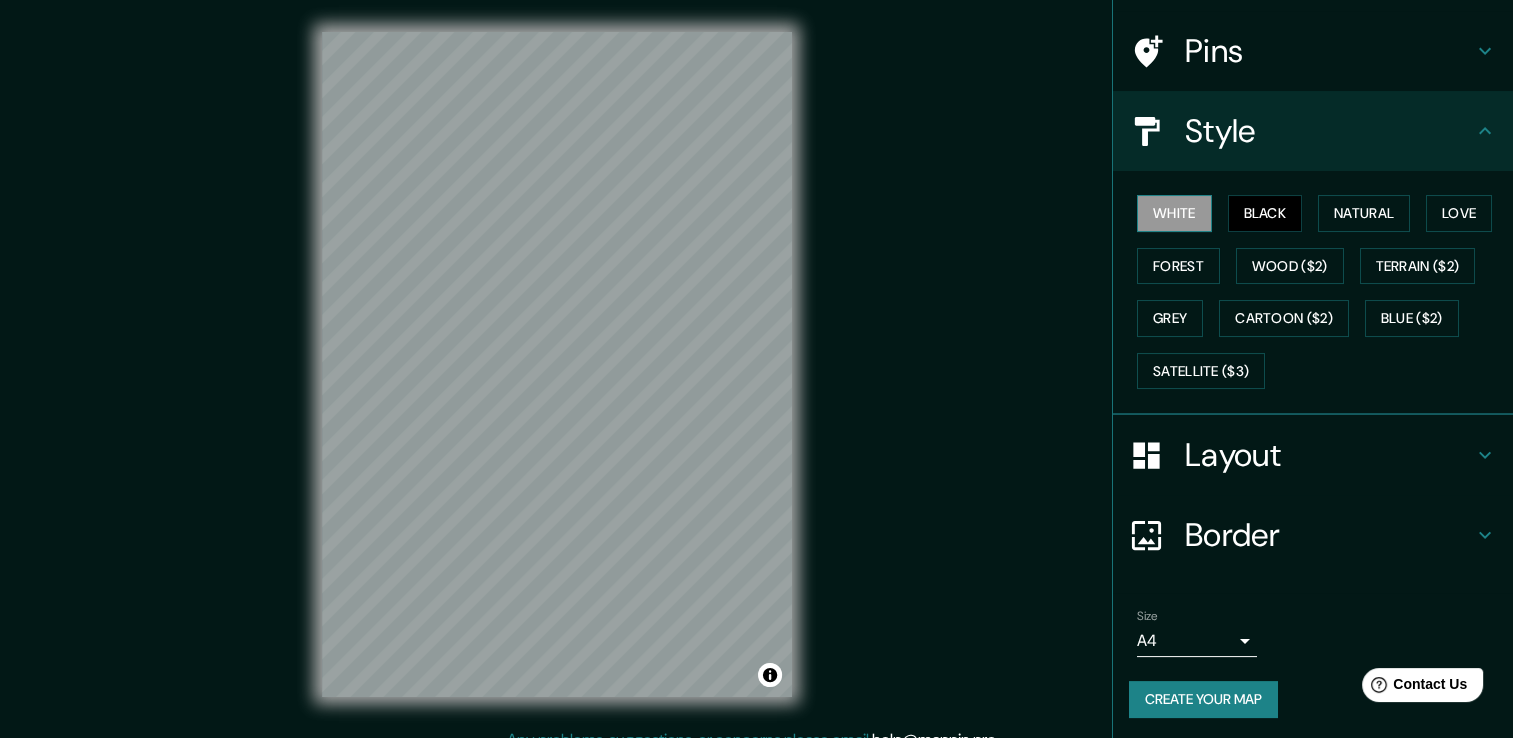 click on "White" at bounding box center (1174, 213) 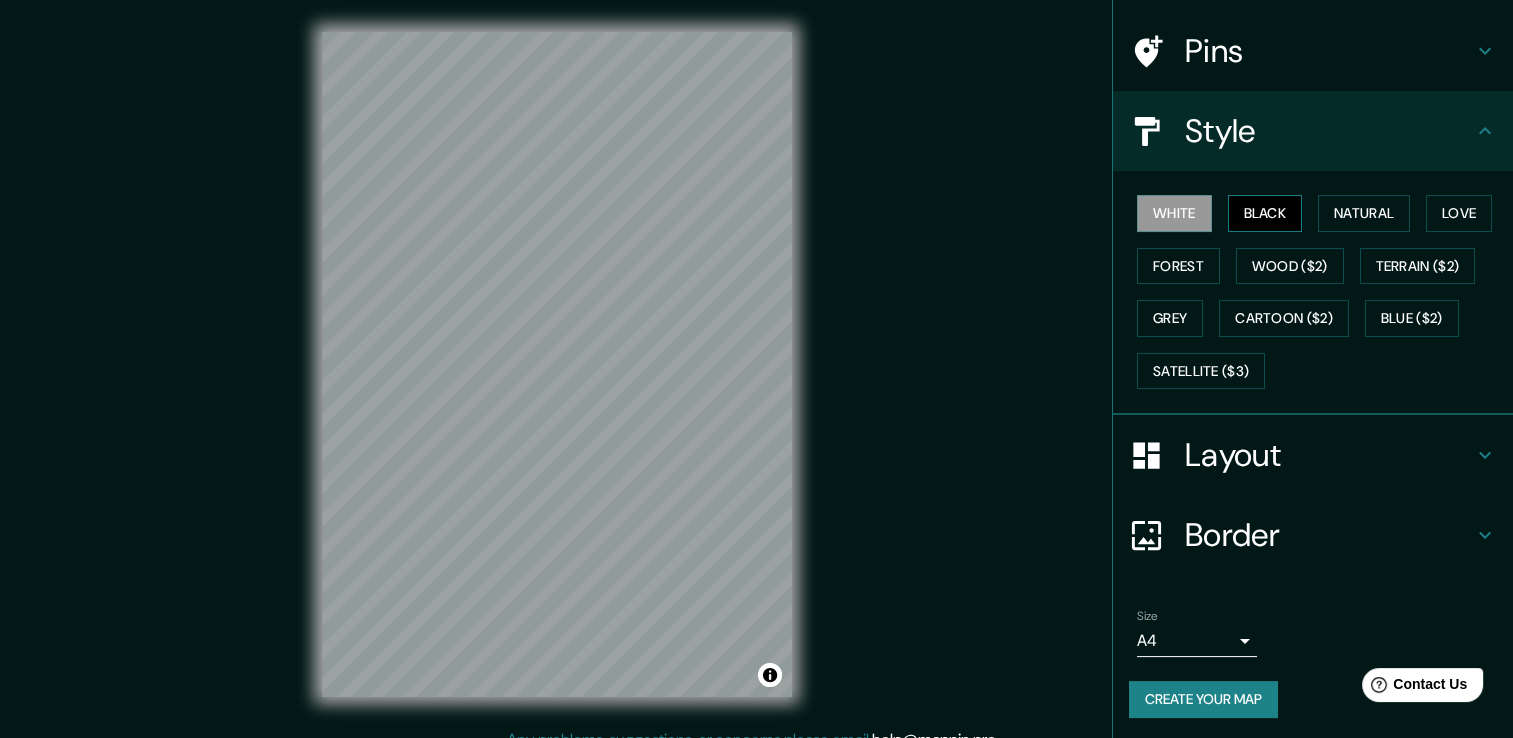 click on "Black" at bounding box center [1265, 213] 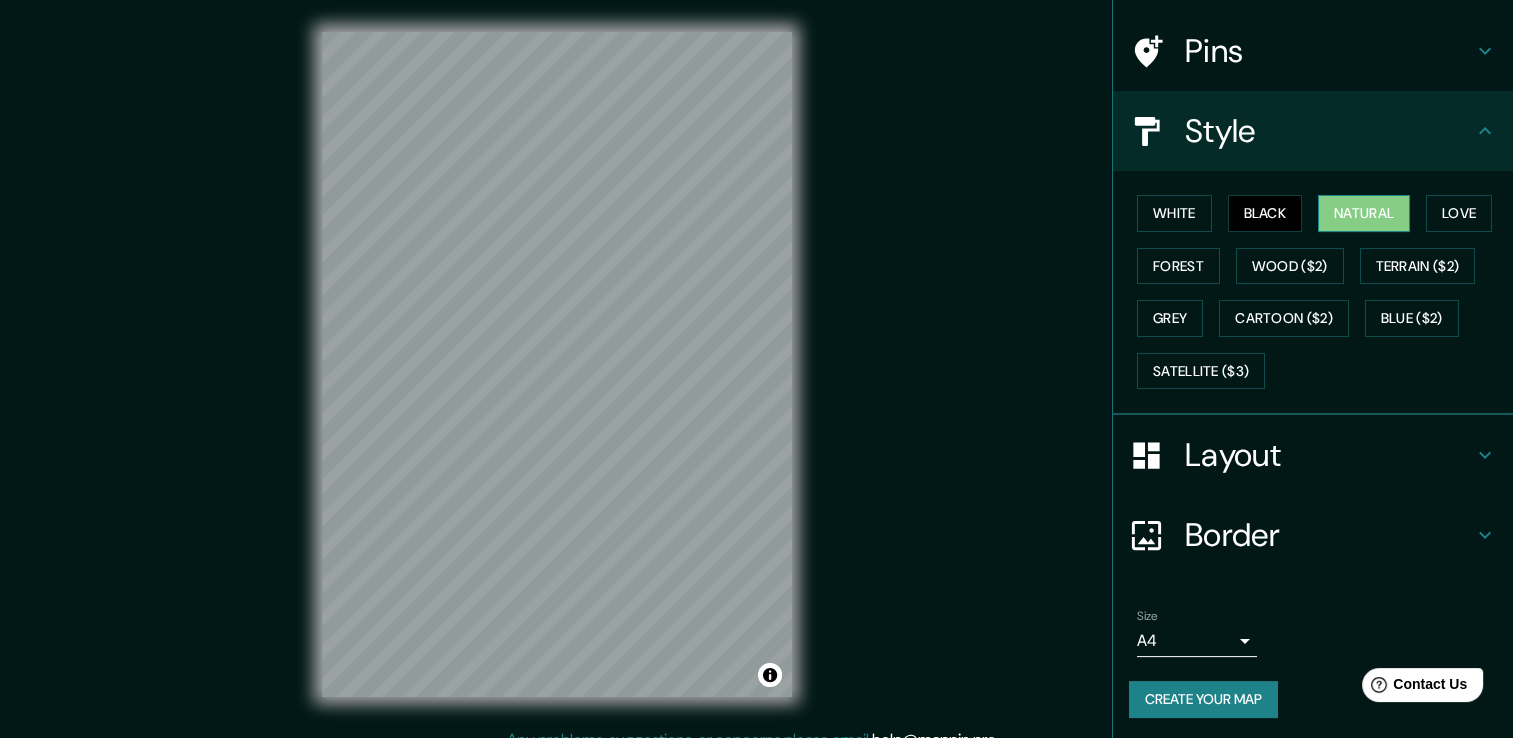 click on "Natural" at bounding box center [1364, 213] 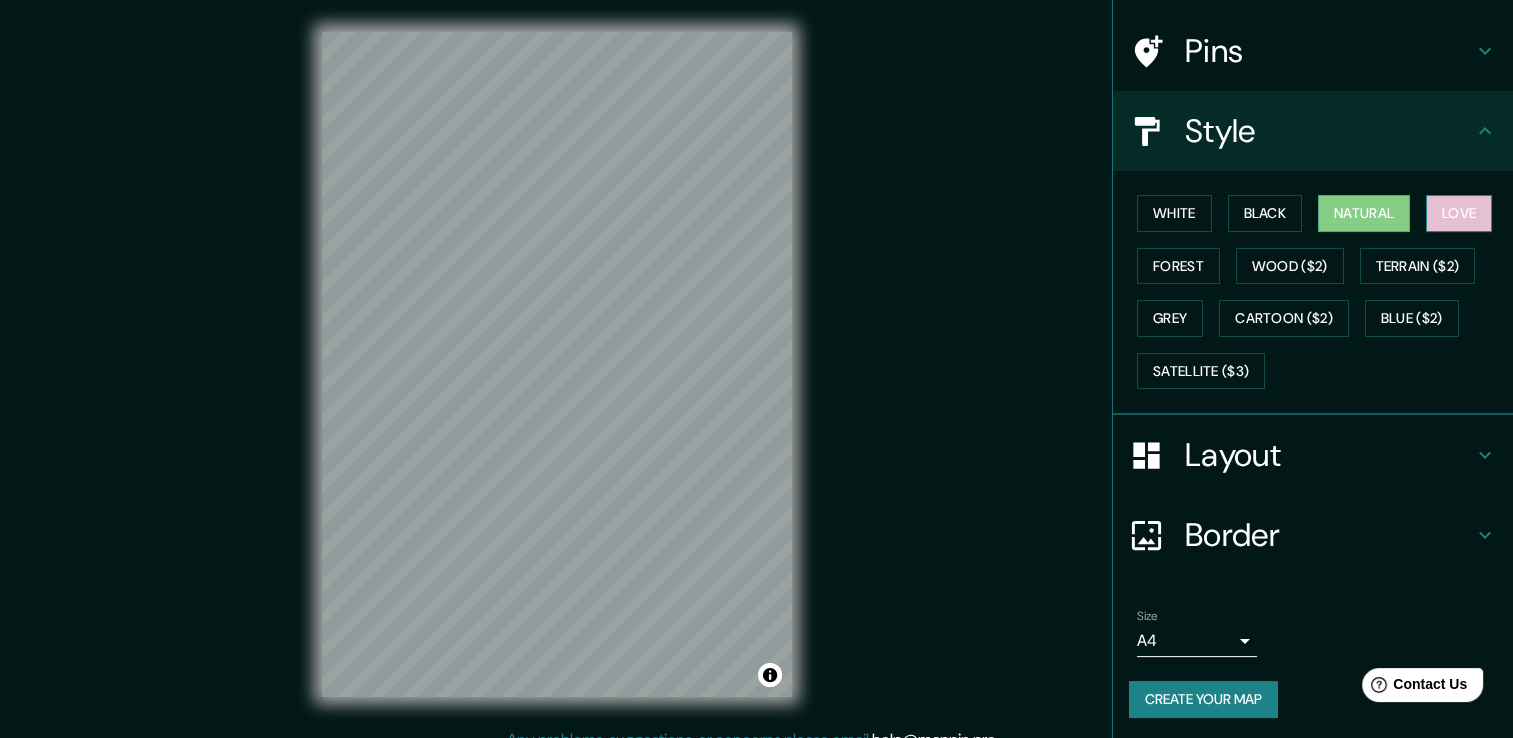 click on "Love" at bounding box center (1459, 213) 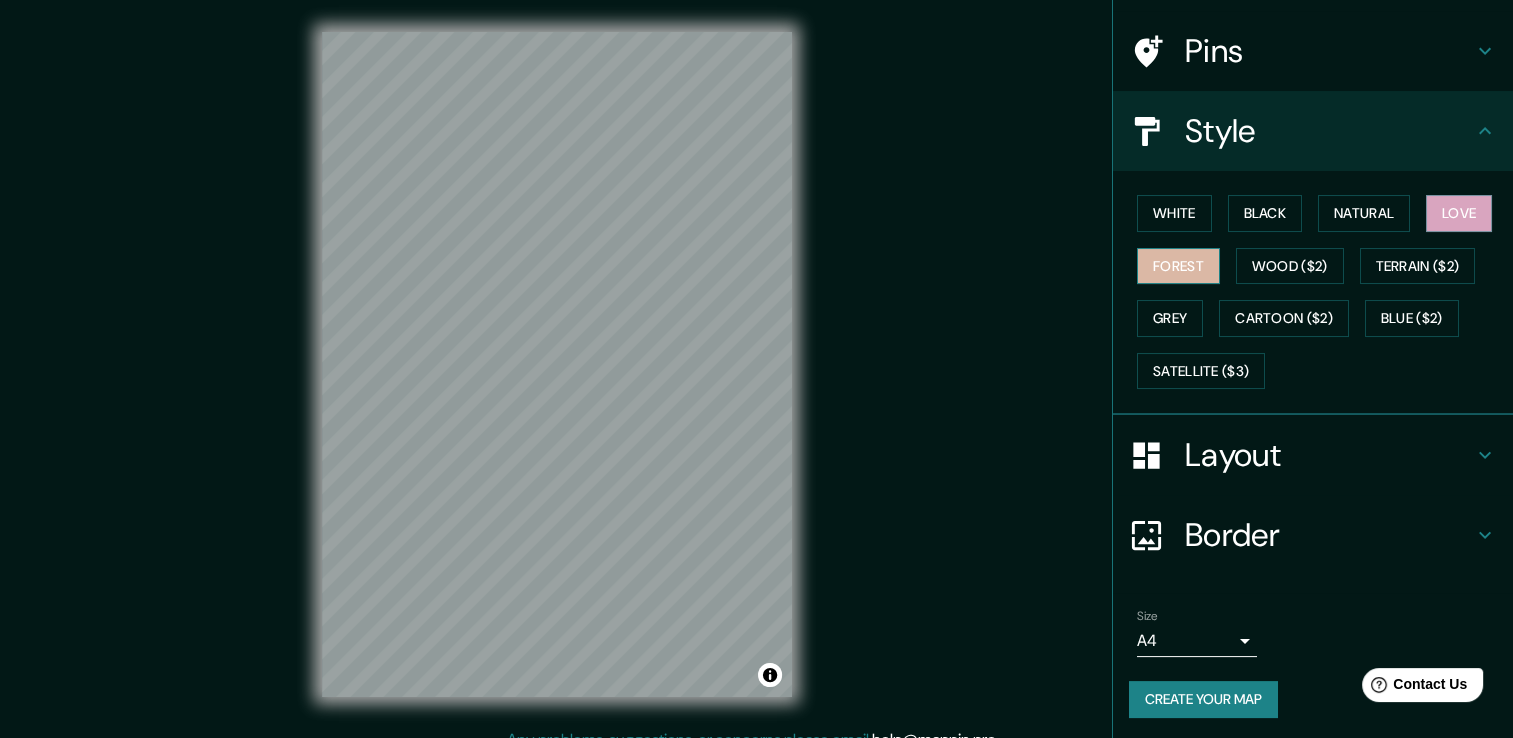 click on "Forest" at bounding box center [1178, 266] 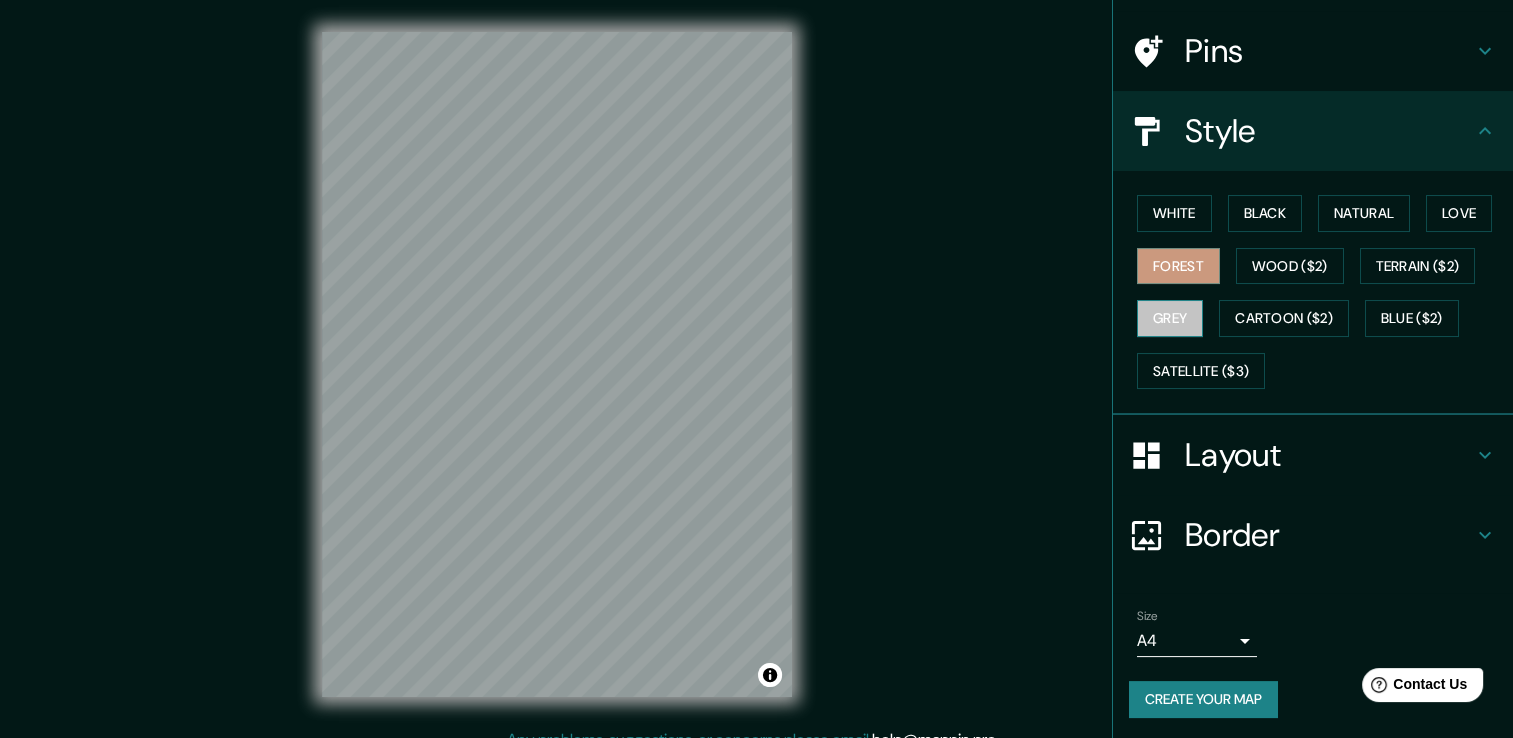 click on "Grey" at bounding box center [1170, 318] 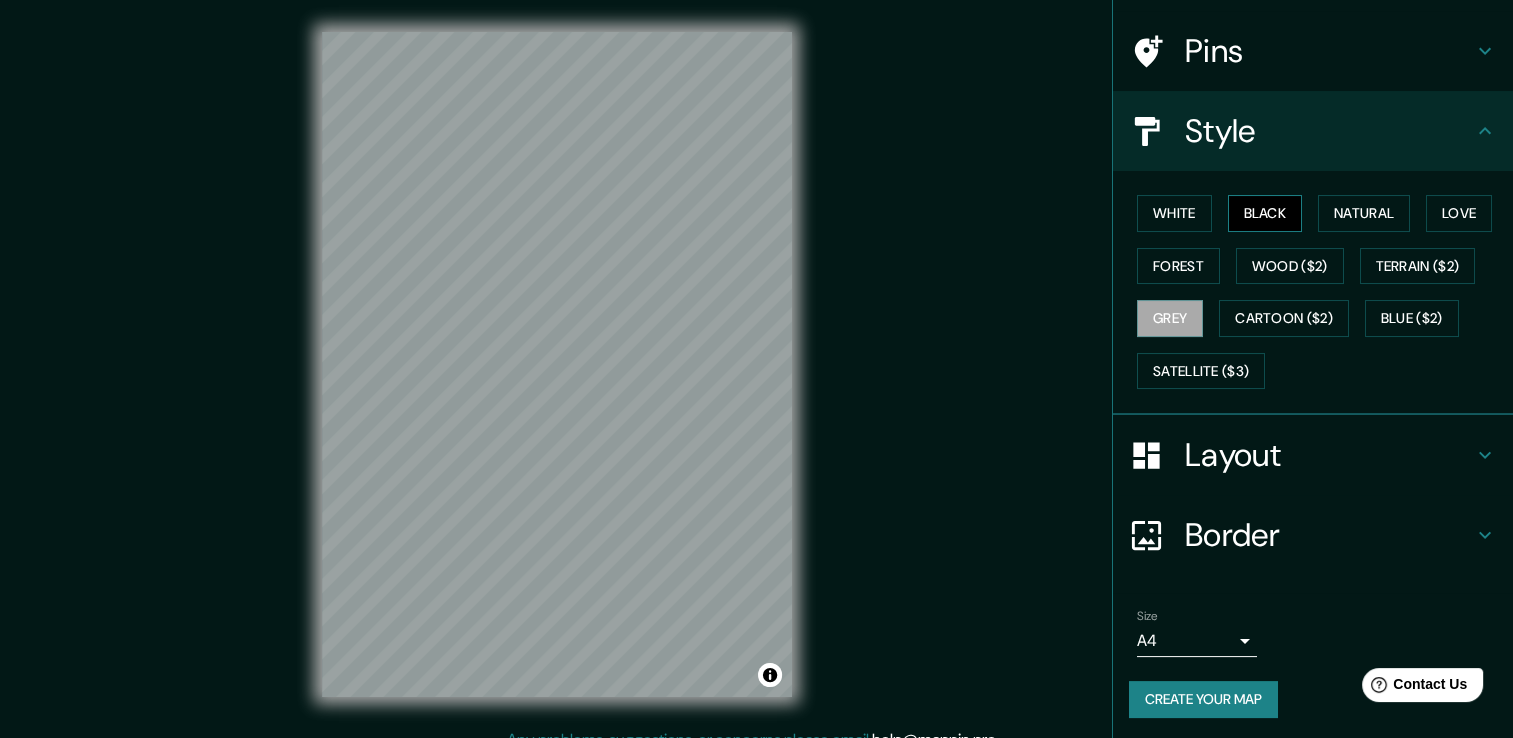 click on "Black" at bounding box center (1265, 213) 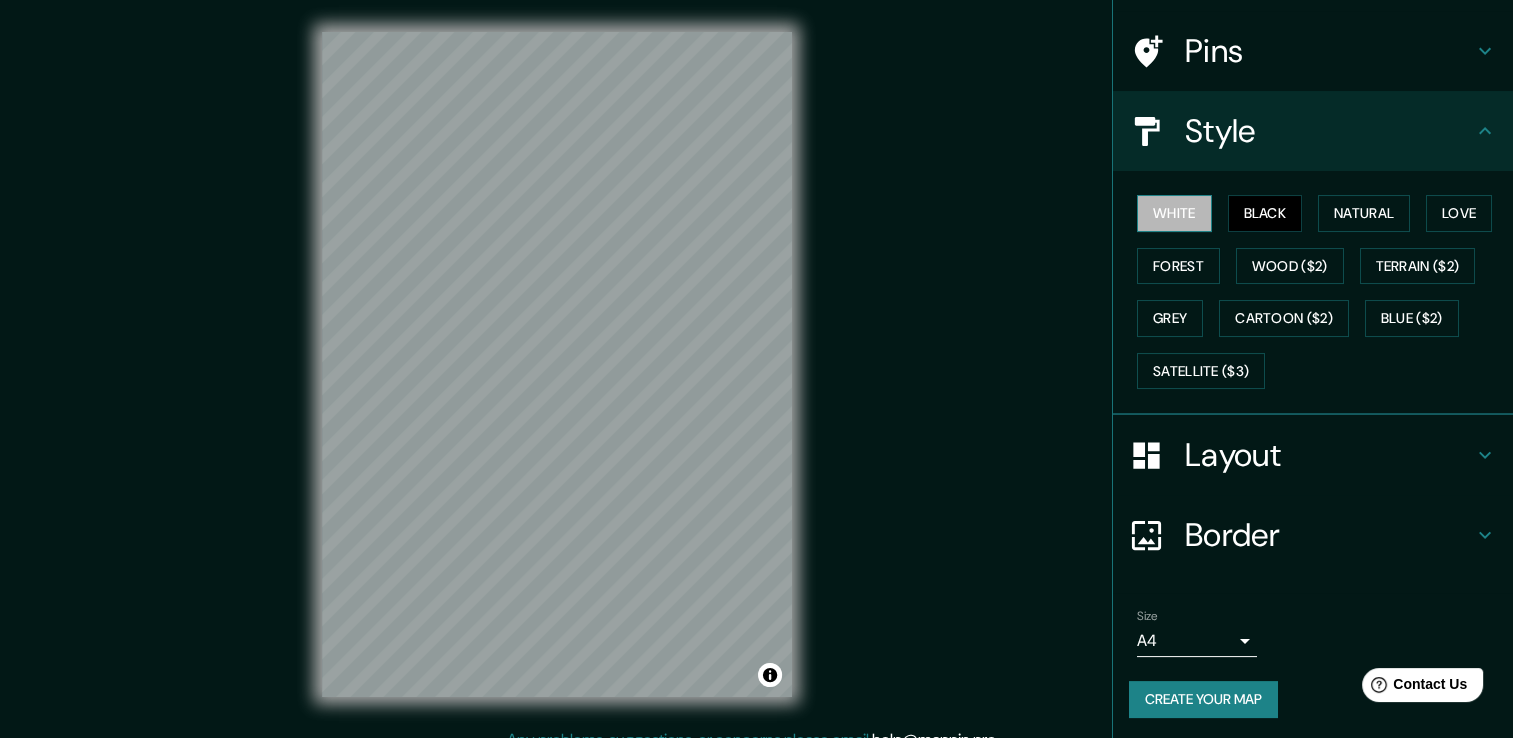 click on "White" at bounding box center [1174, 213] 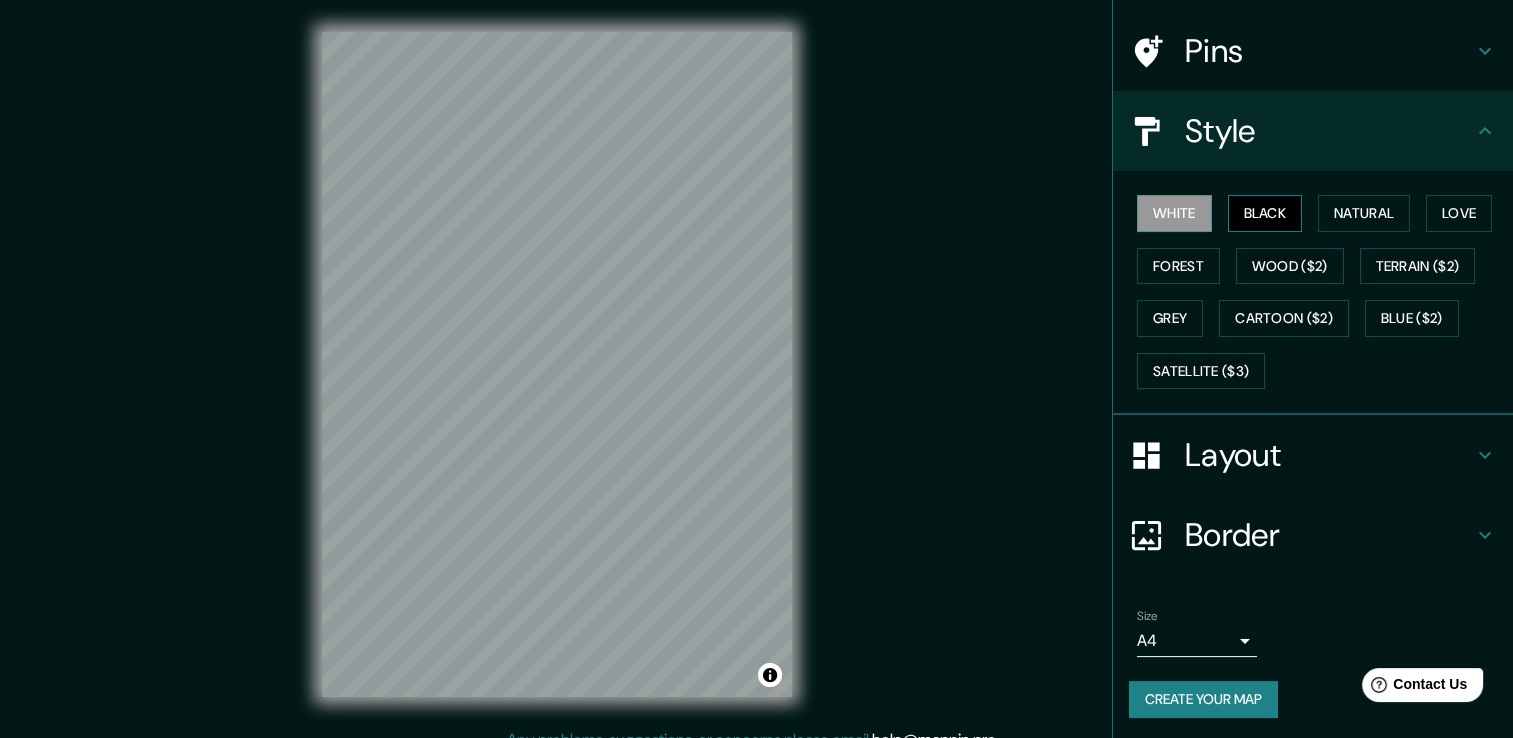 click on "Black" at bounding box center (1265, 213) 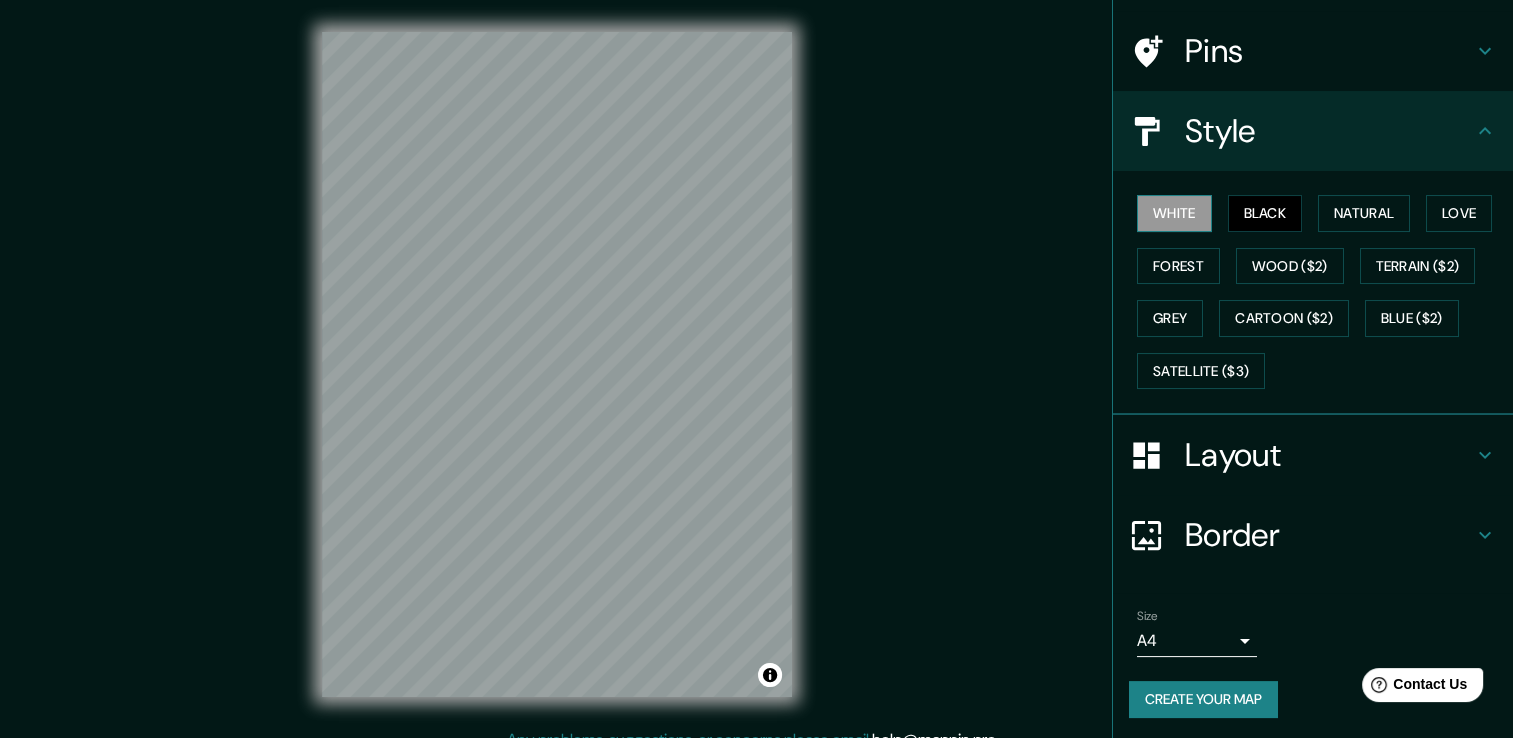 click on "White" at bounding box center (1174, 213) 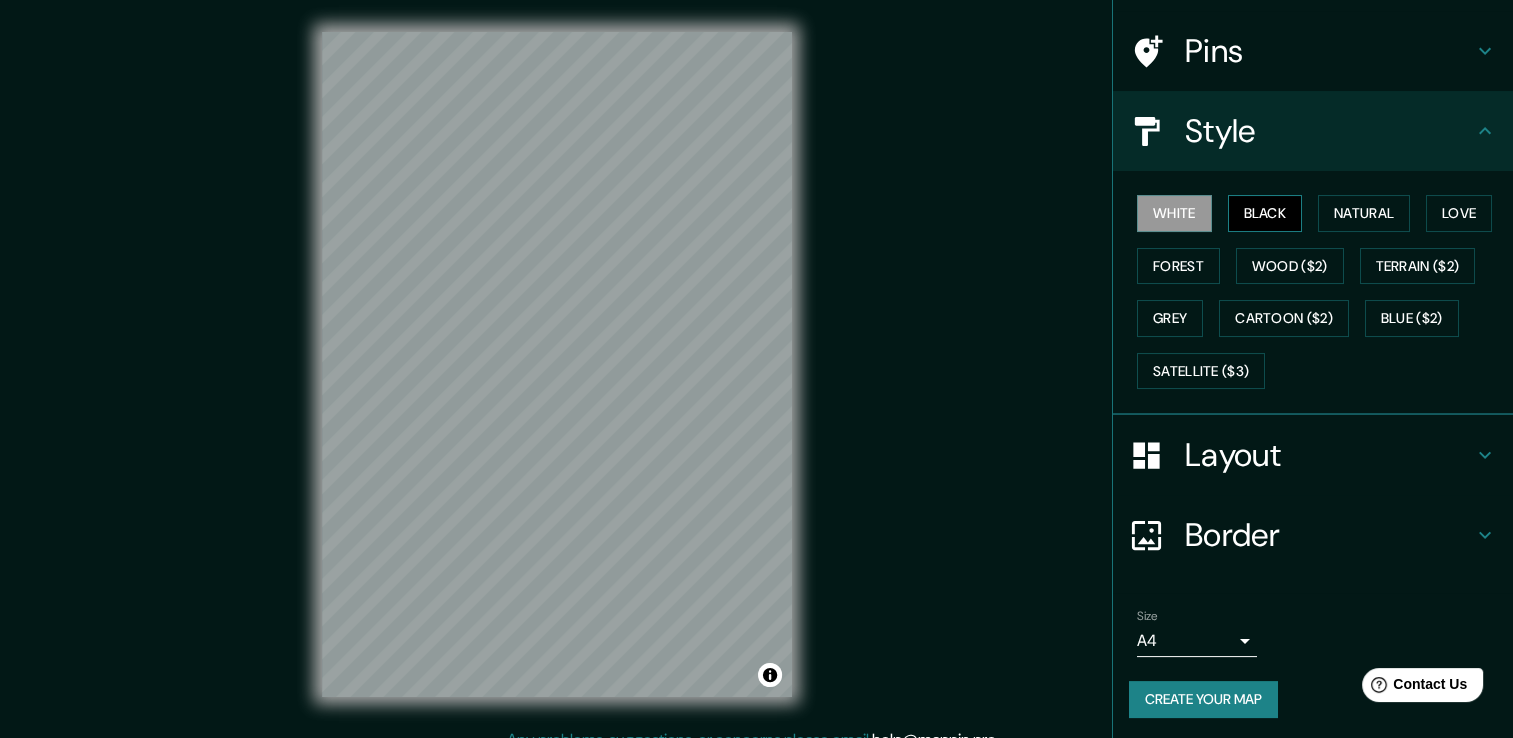 click on "Black" at bounding box center (1265, 213) 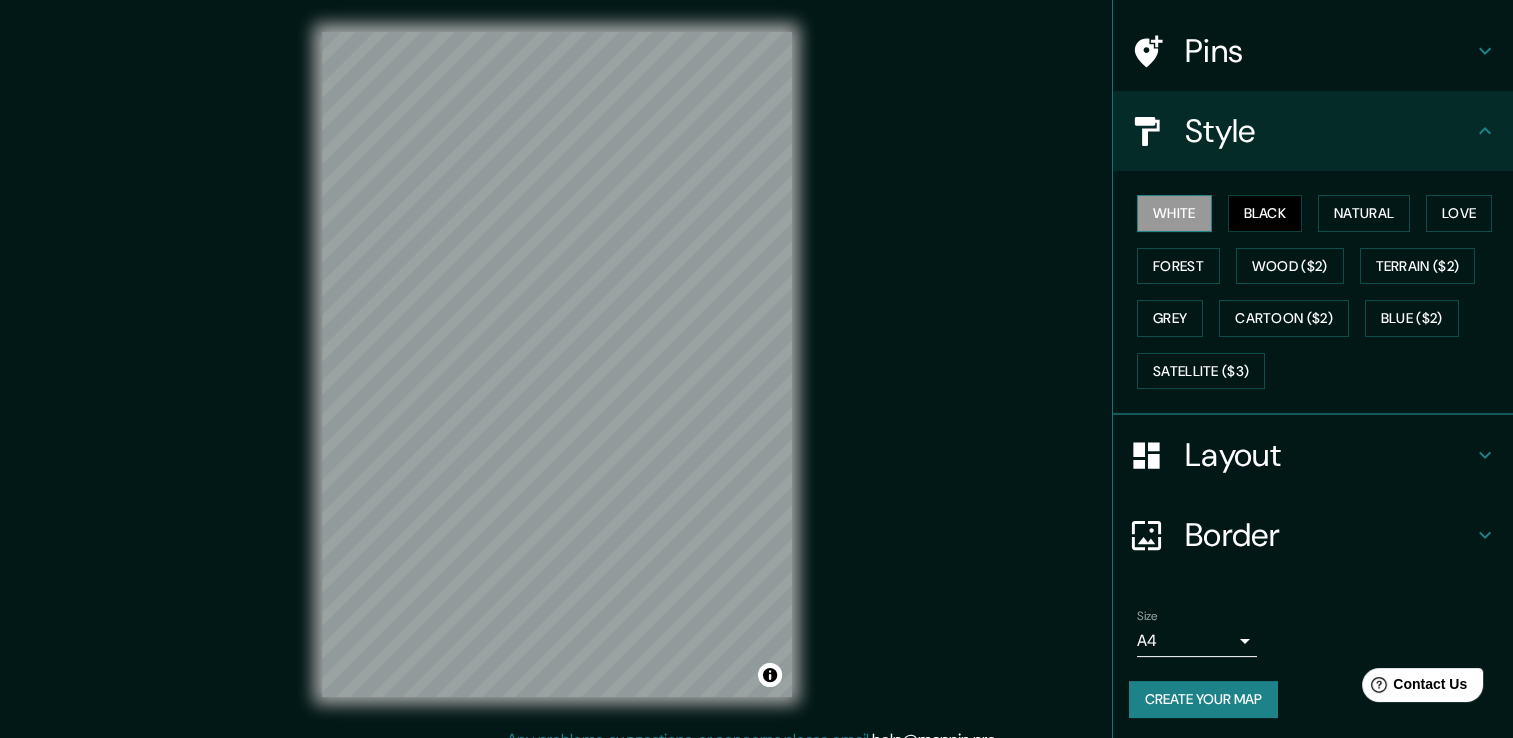 click on "White" at bounding box center [1174, 213] 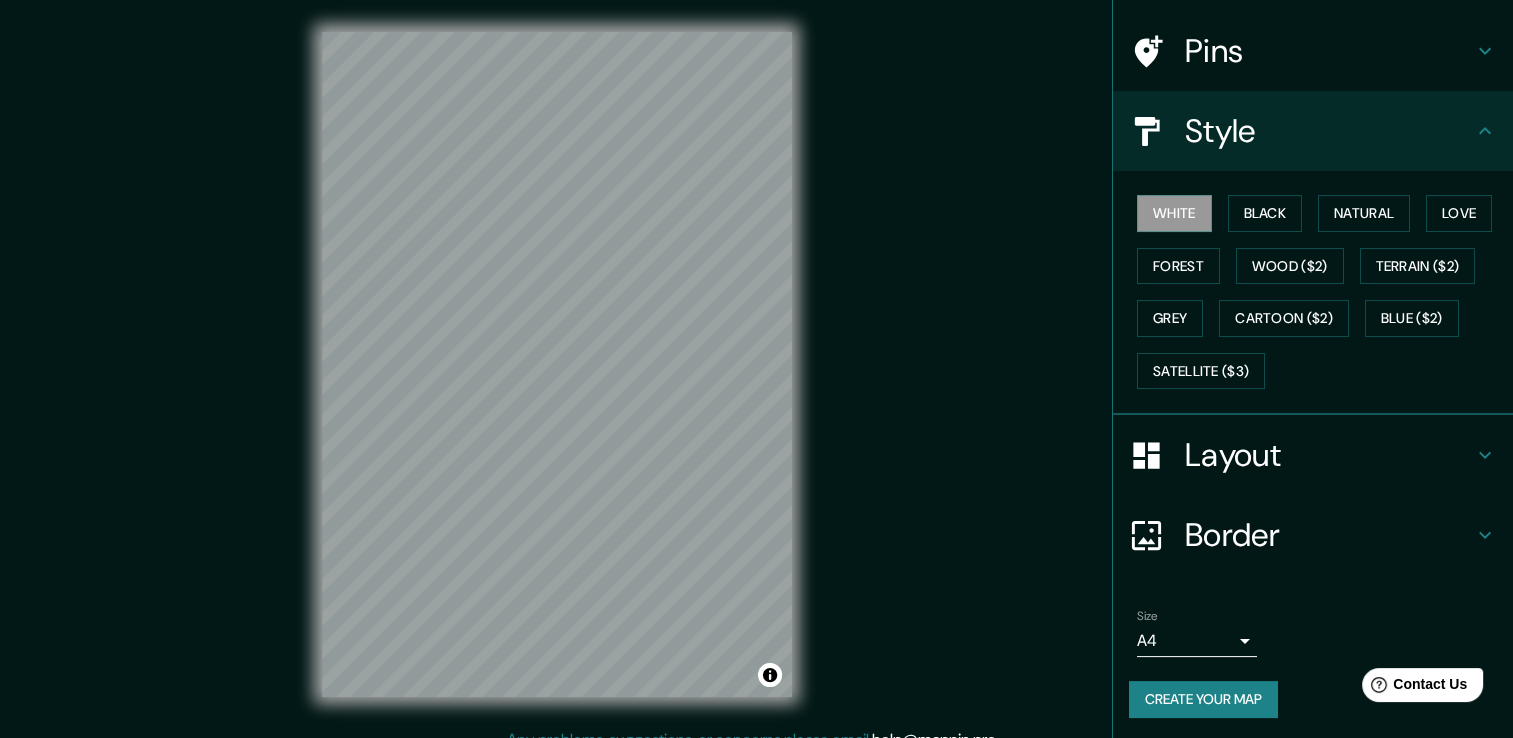 click on "Mappin Location Pins Style White Black Natural Love Forest Wood ($2) Terrain ($2) Grey Cartoon ($2) Blue ($2) Satellite ($3) Layout Border Choose a border.  Hint : you can make layers of the frame opaque to create some cool effects. None Simple Transparent Fancy Size A4 single Create your map © Mapbox   © OpenStreetMap   Improve this map Any problems, suggestions, or concerns please email    help@example.com . . ." at bounding box center (756, 369) 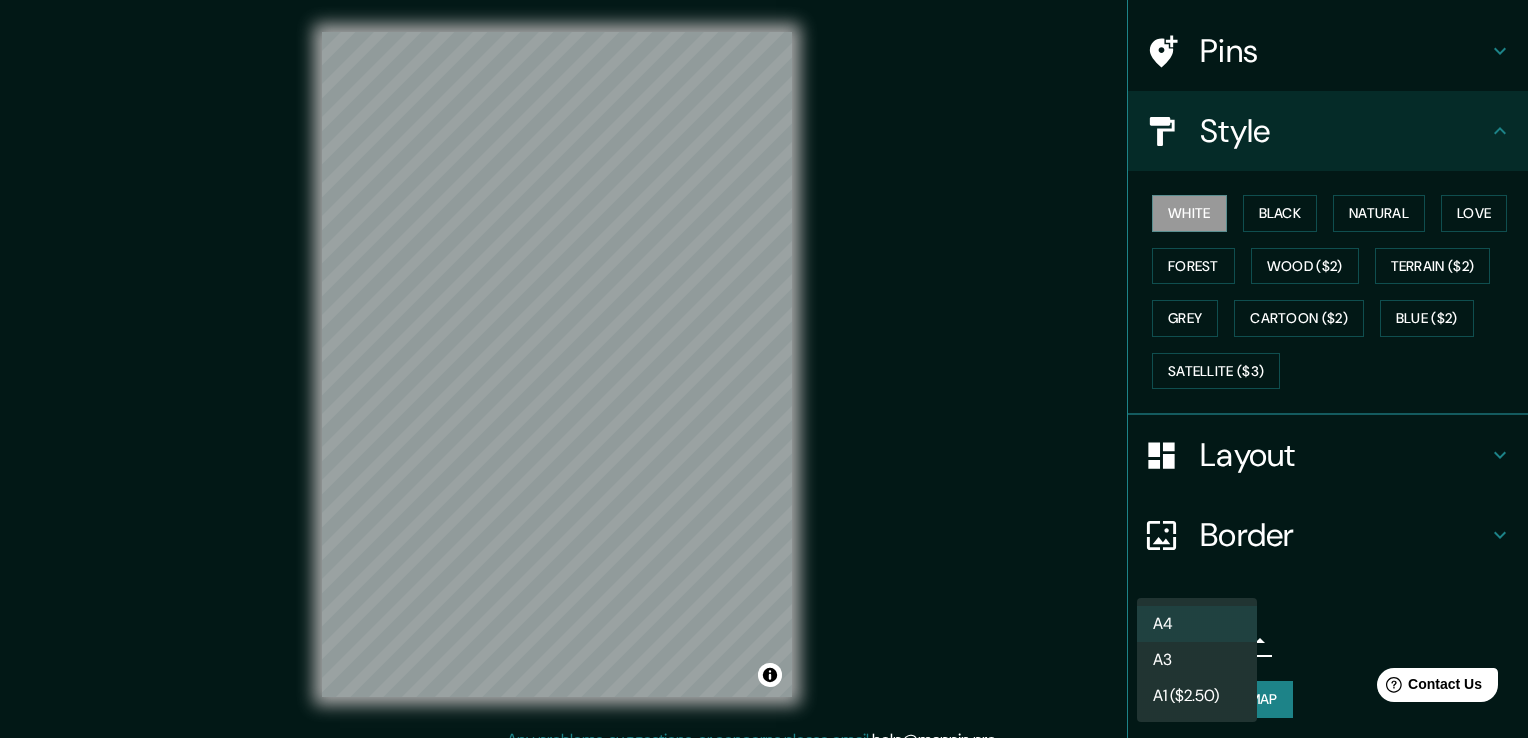 click on "A3" at bounding box center (1197, 660) 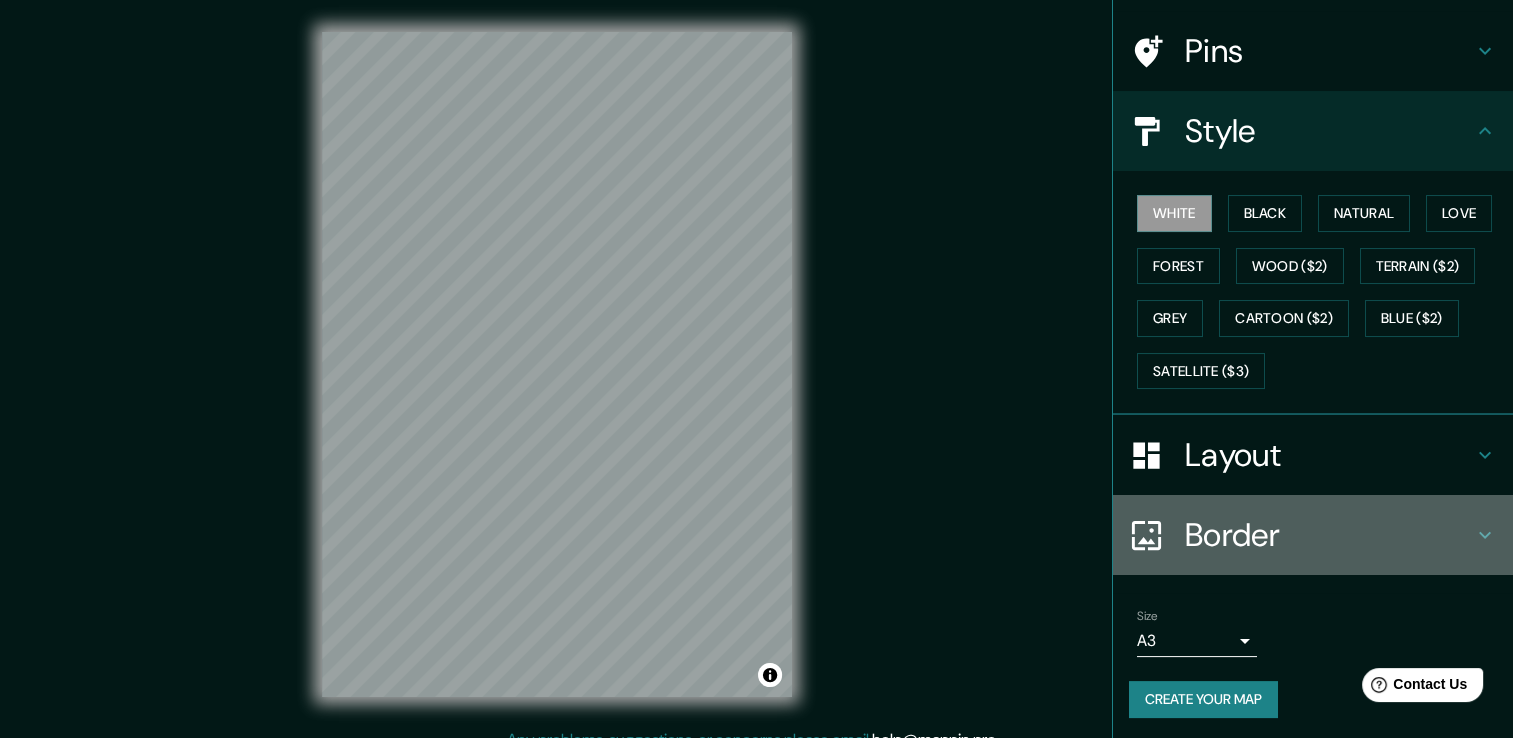 click on "Border" at bounding box center [1329, 535] 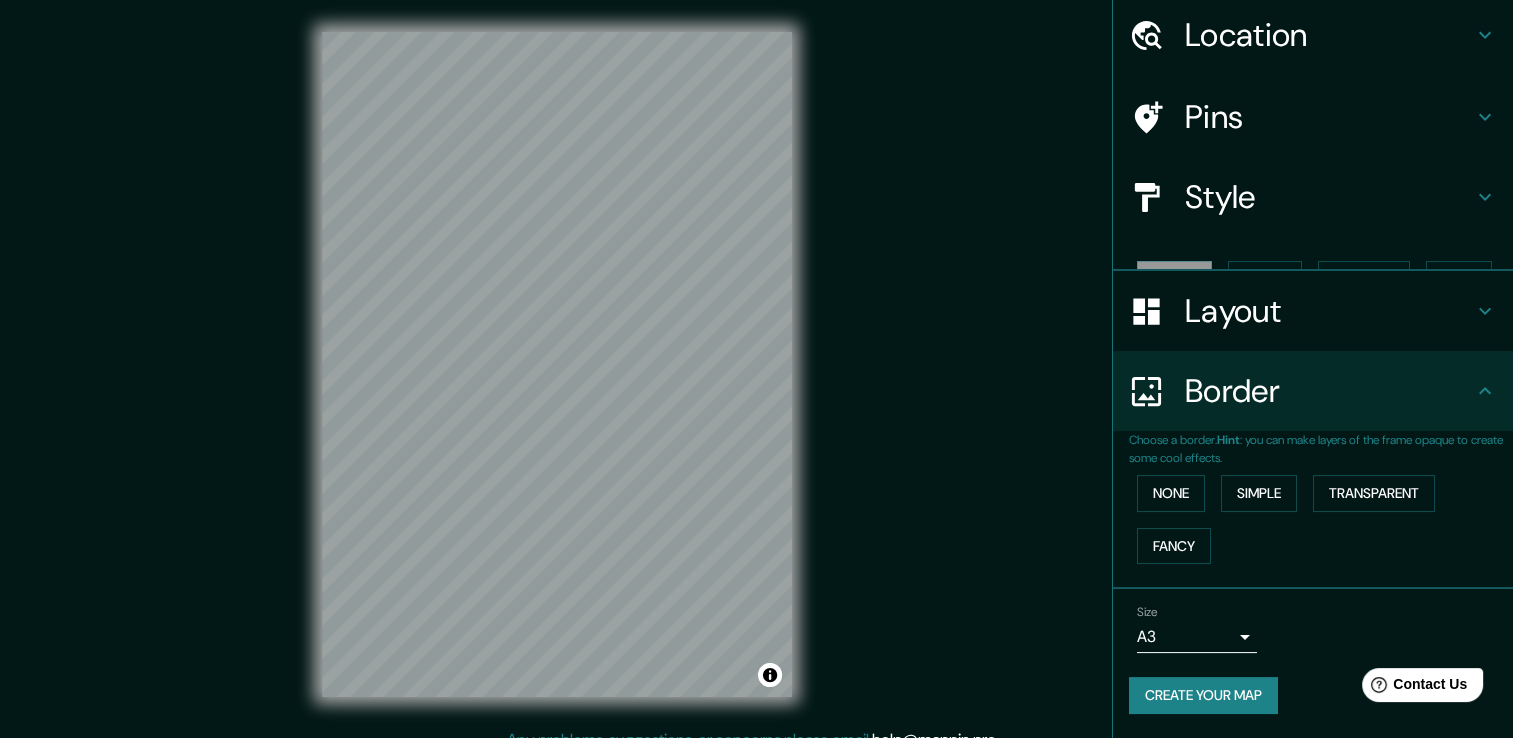 scroll, scrollTop: 33, scrollLeft: 0, axis: vertical 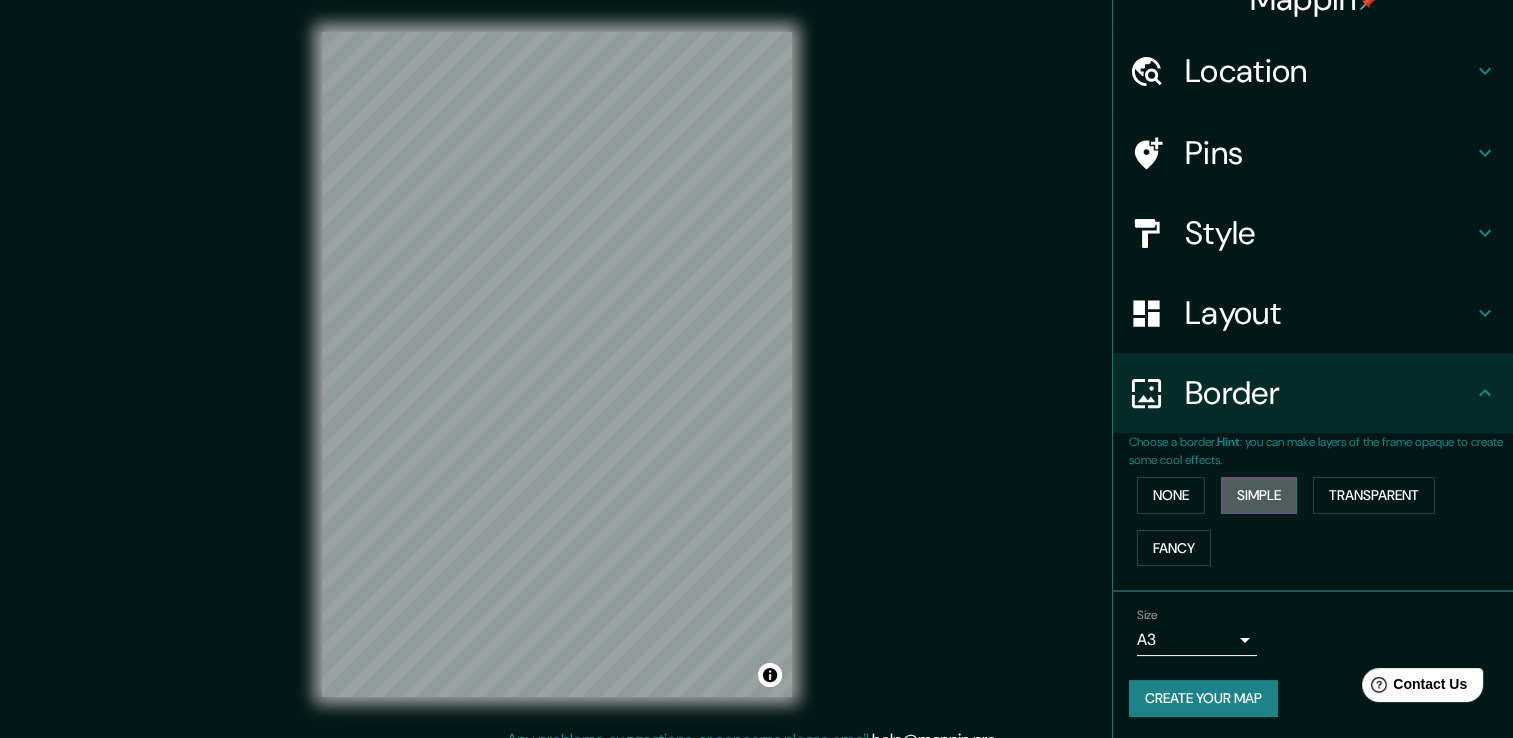 click on "Simple" at bounding box center [1259, 495] 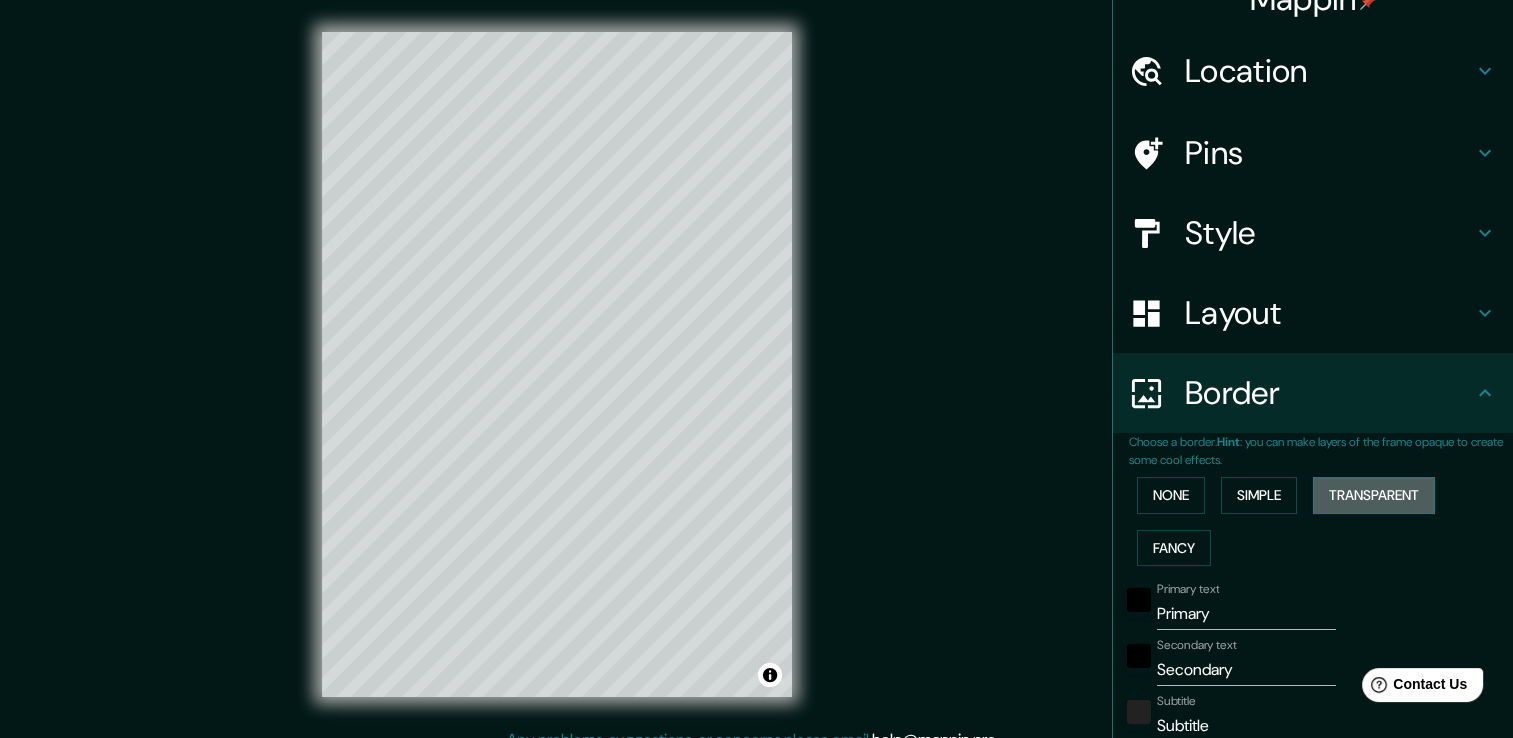 click on "Transparent" at bounding box center [1374, 495] 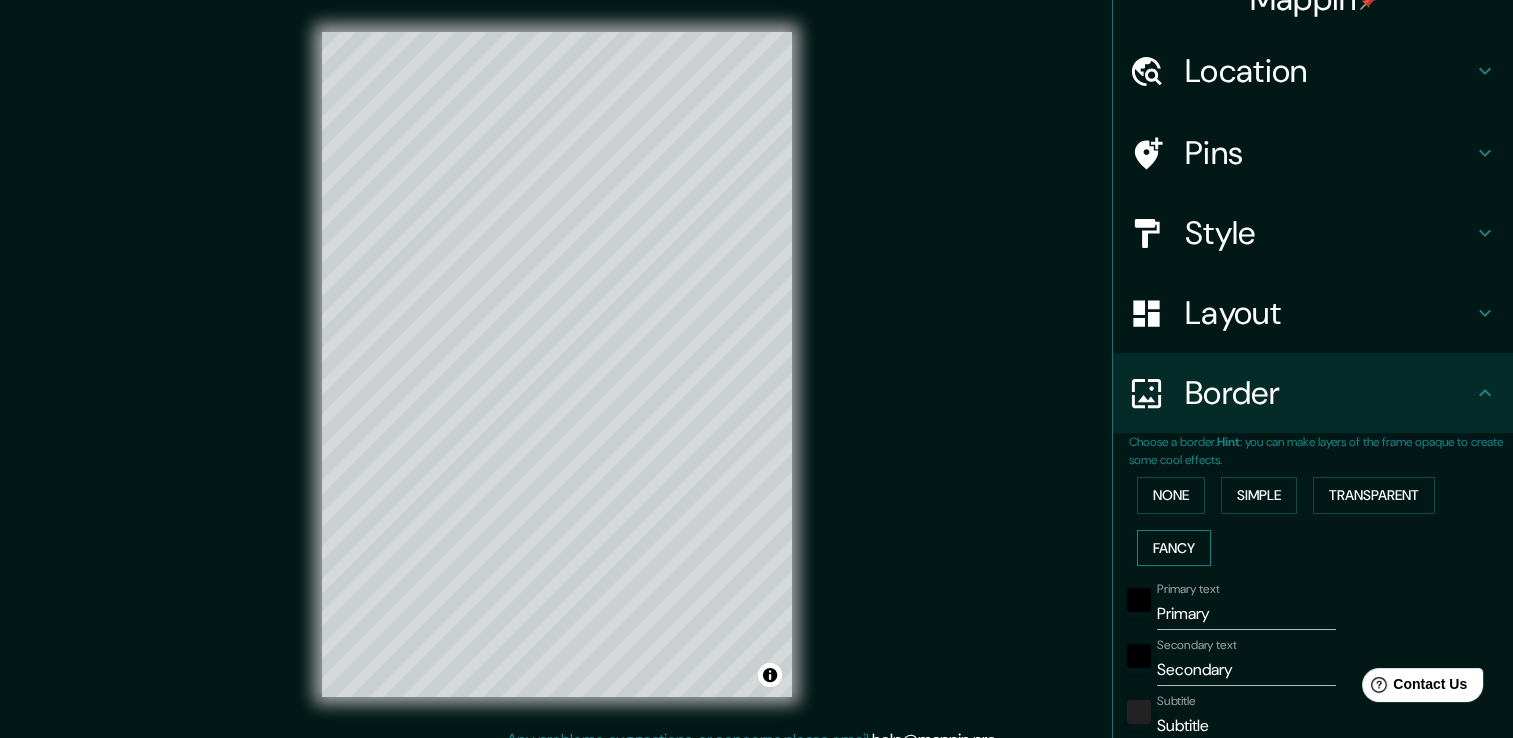 click on "Fancy" at bounding box center (1174, 548) 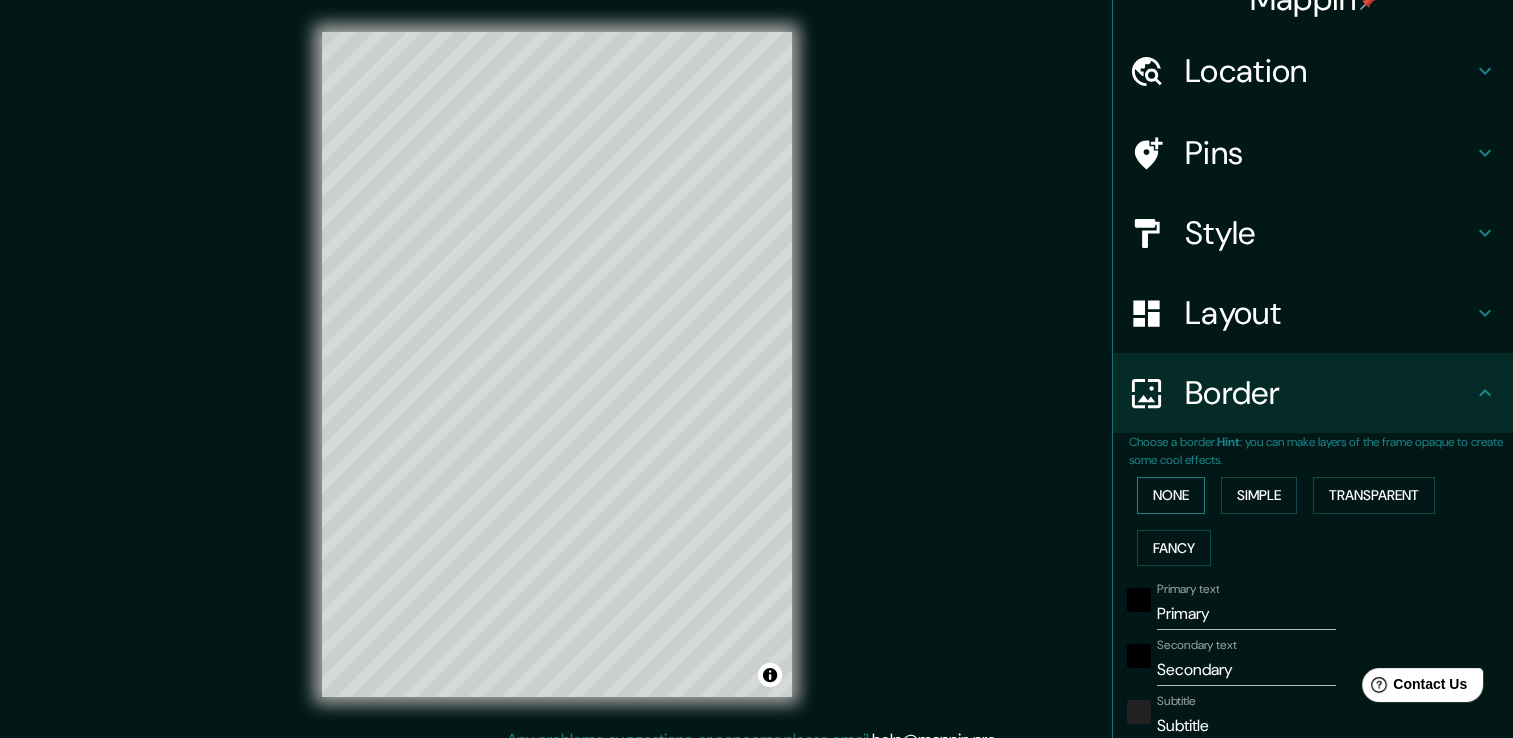 click on "None" at bounding box center (1171, 495) 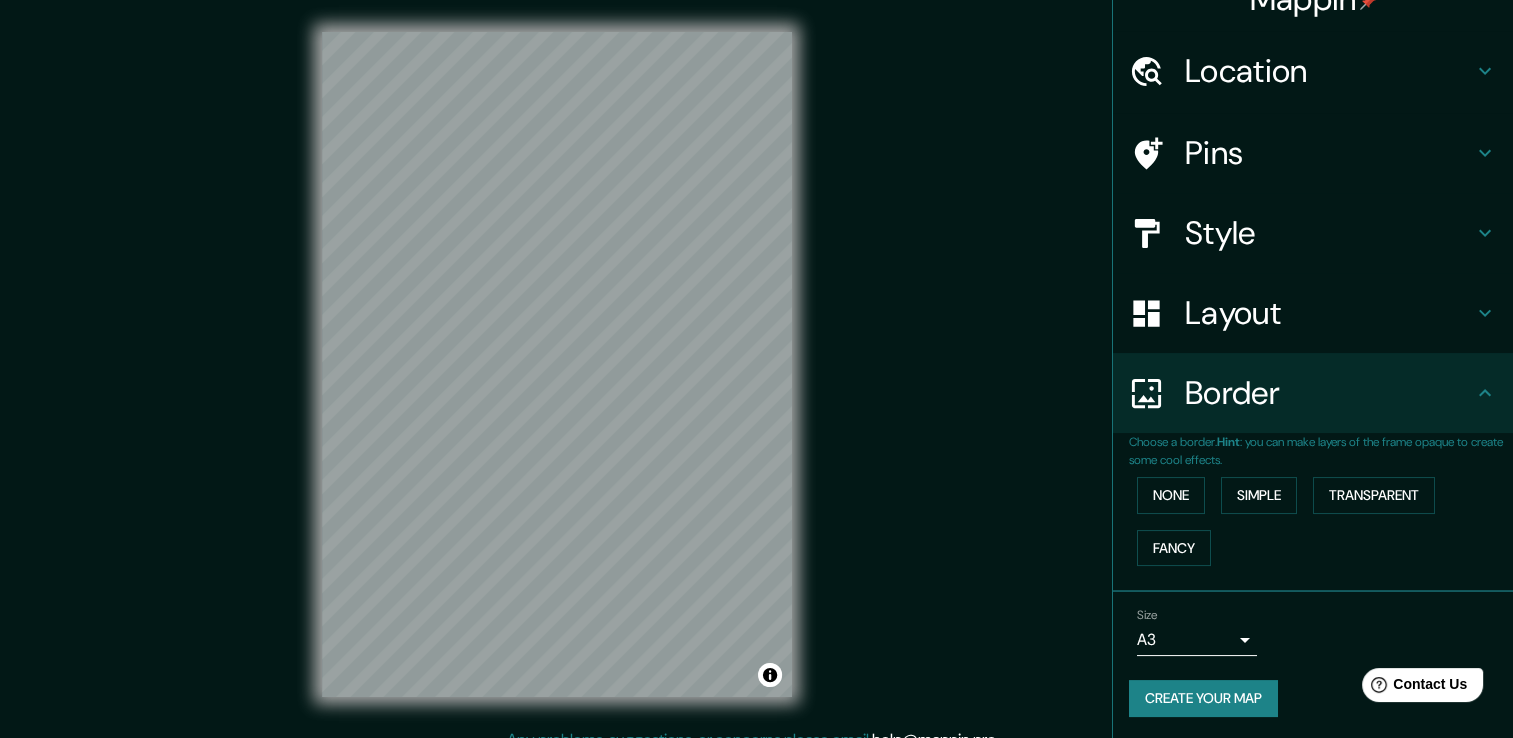 click on "Create your map" at bounding box center [1203, 698] 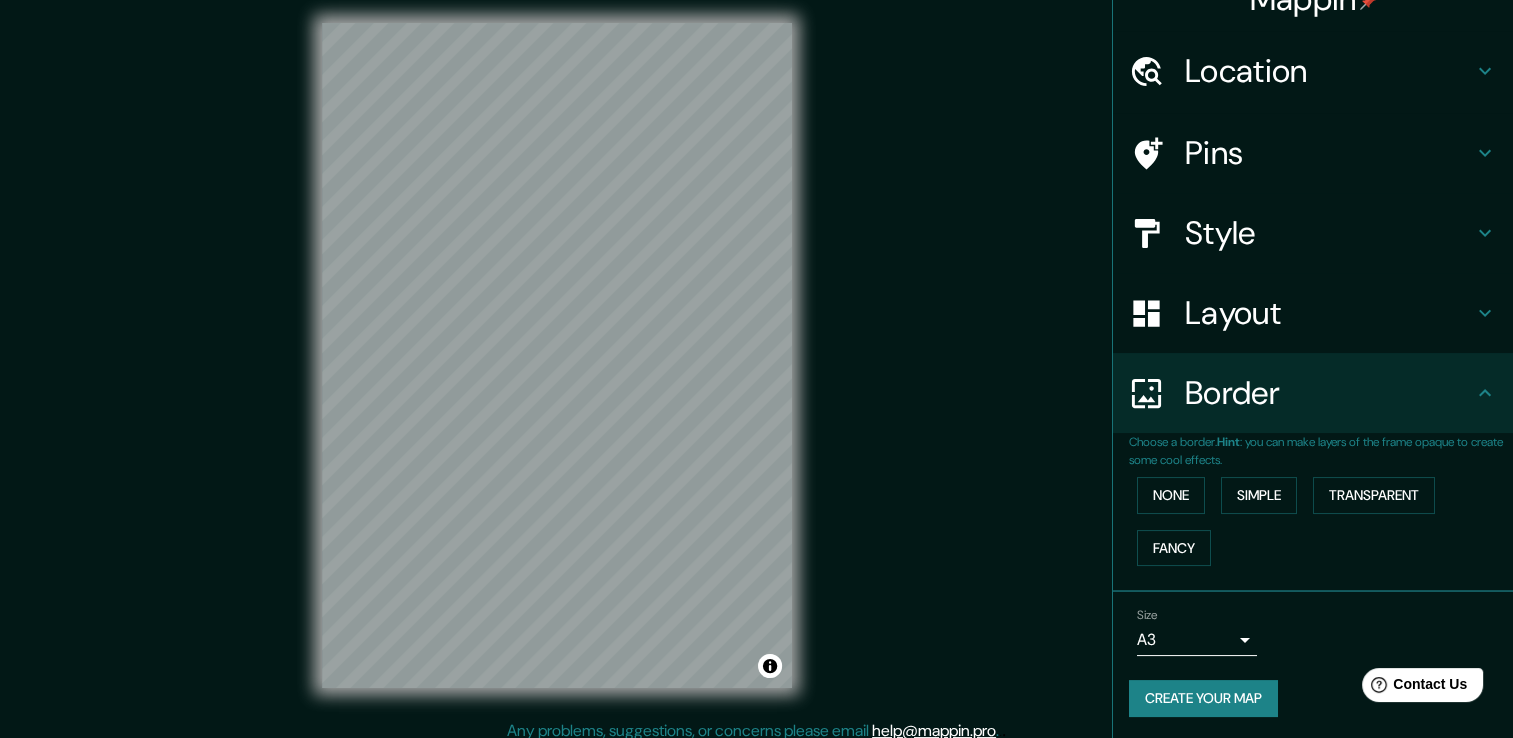 scroll, scrollTop: 22, scrollLeft: 0, axis: vertical 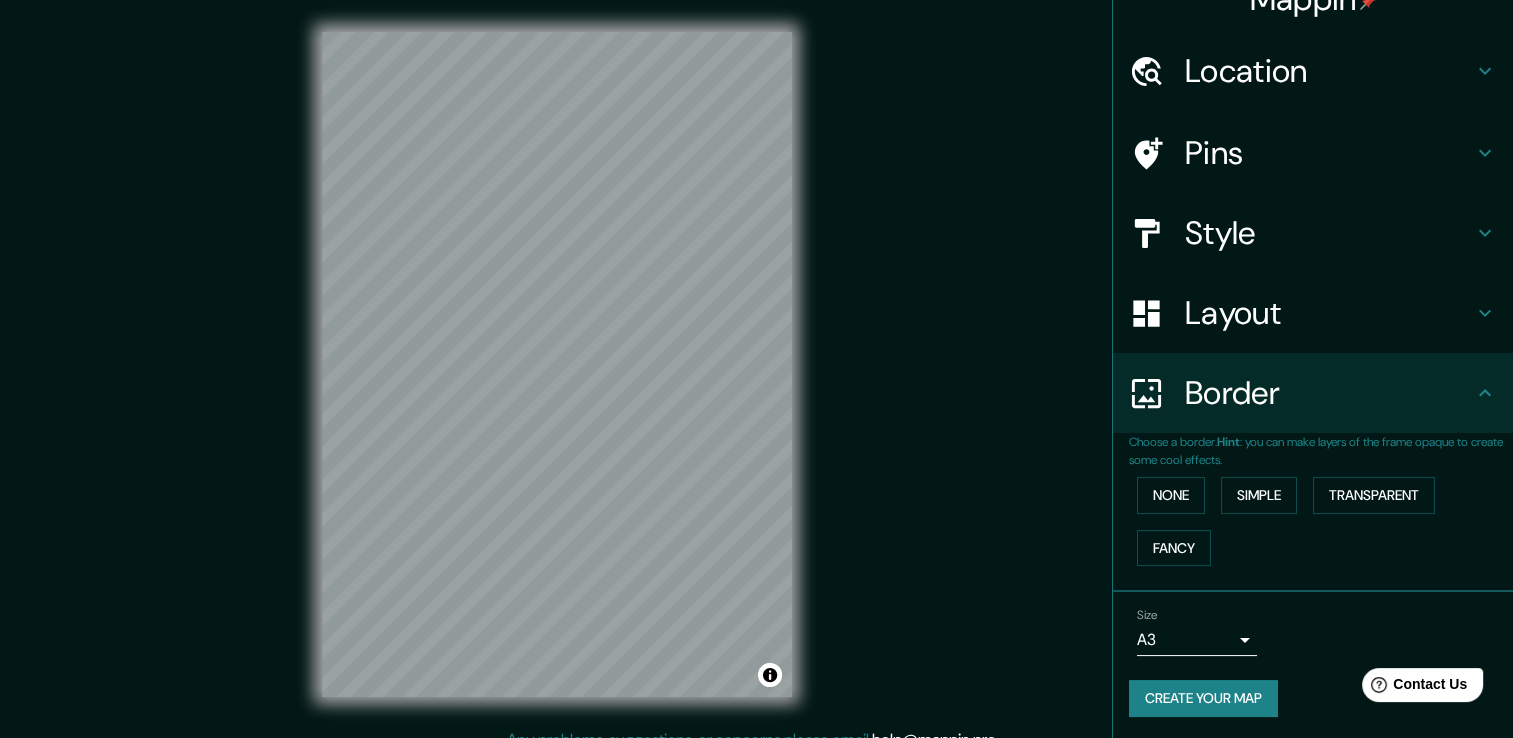 click on "Create your map" at bounding box center (1203, 698) 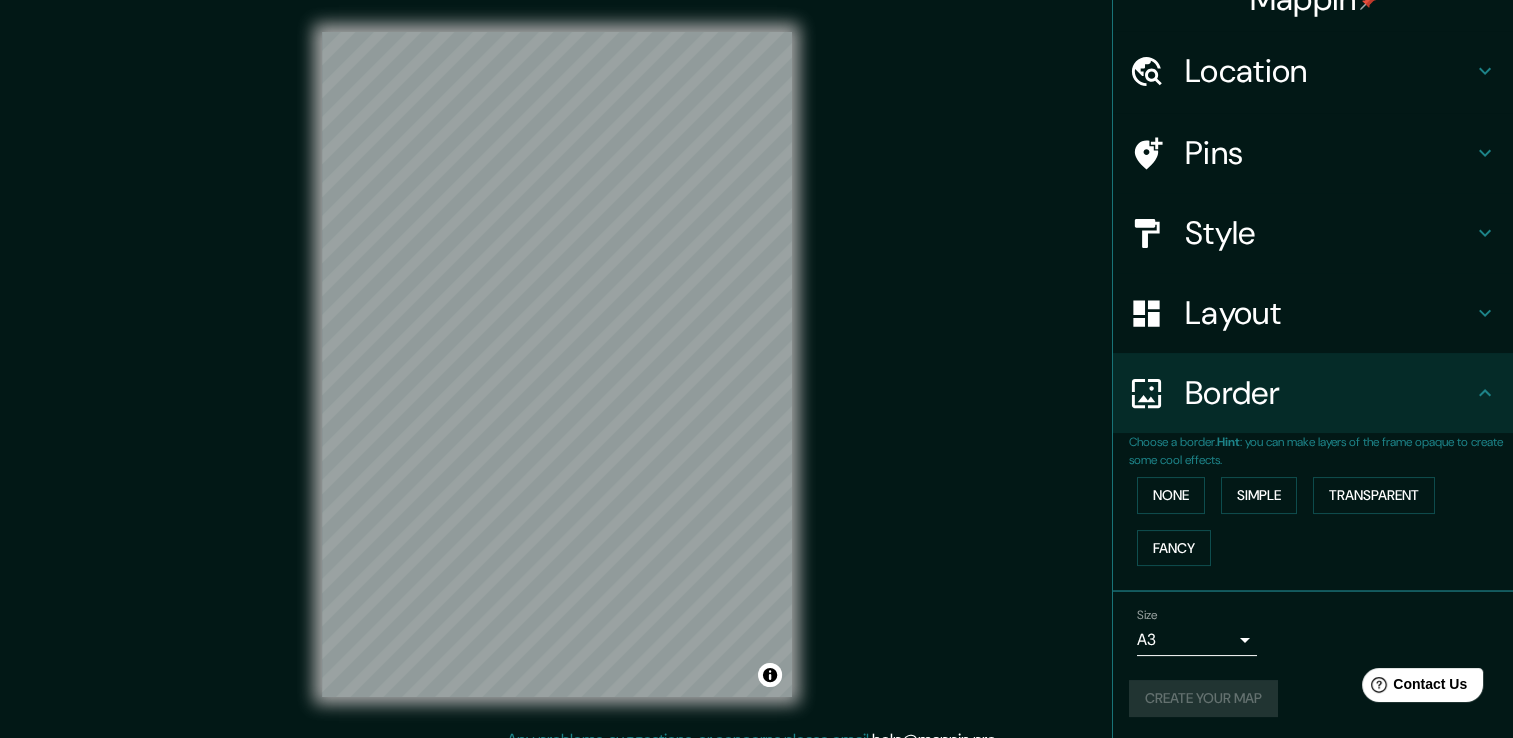 click on "Size A3 a4 Create your map" at bounding box center (1313, 666) 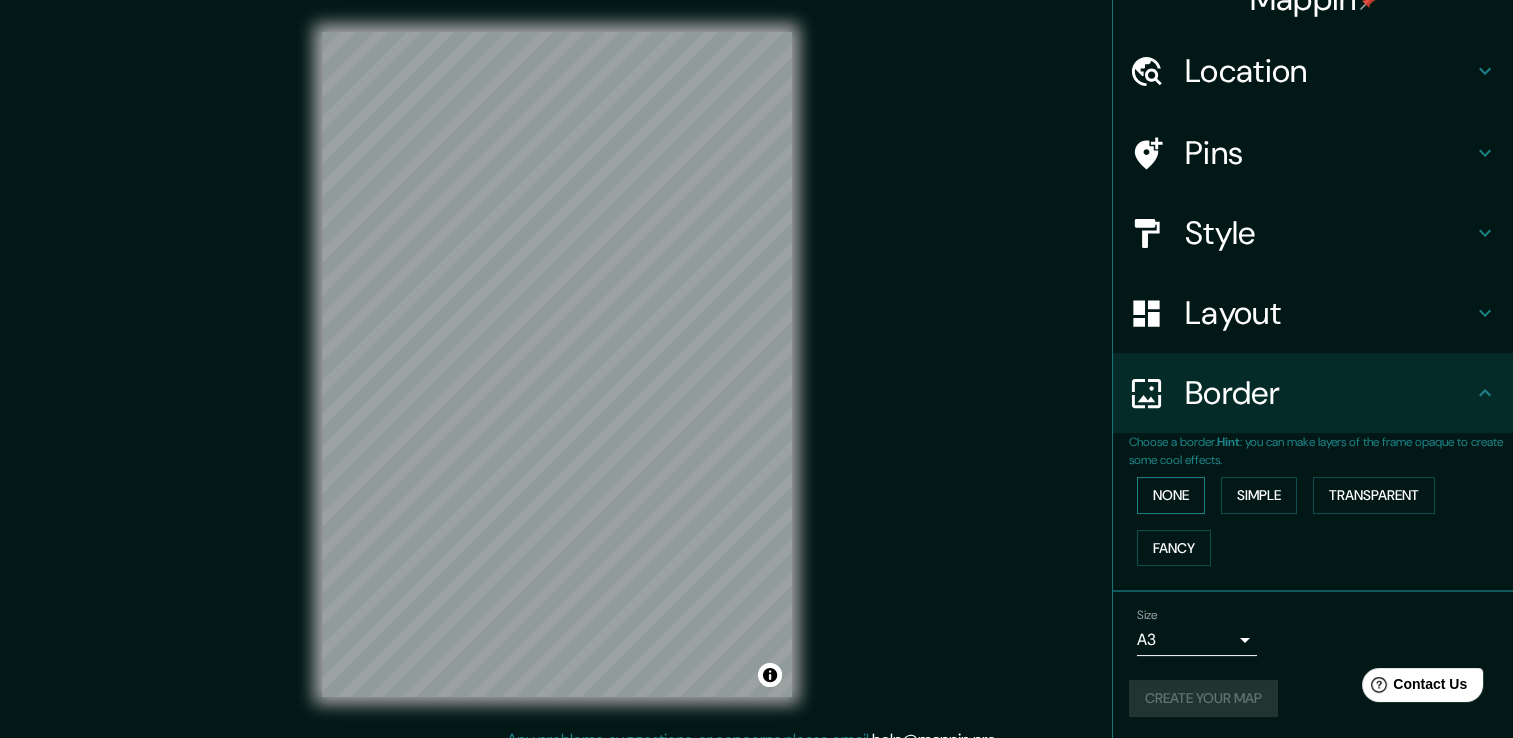 click on "None" at bounding box center (1171, 495) 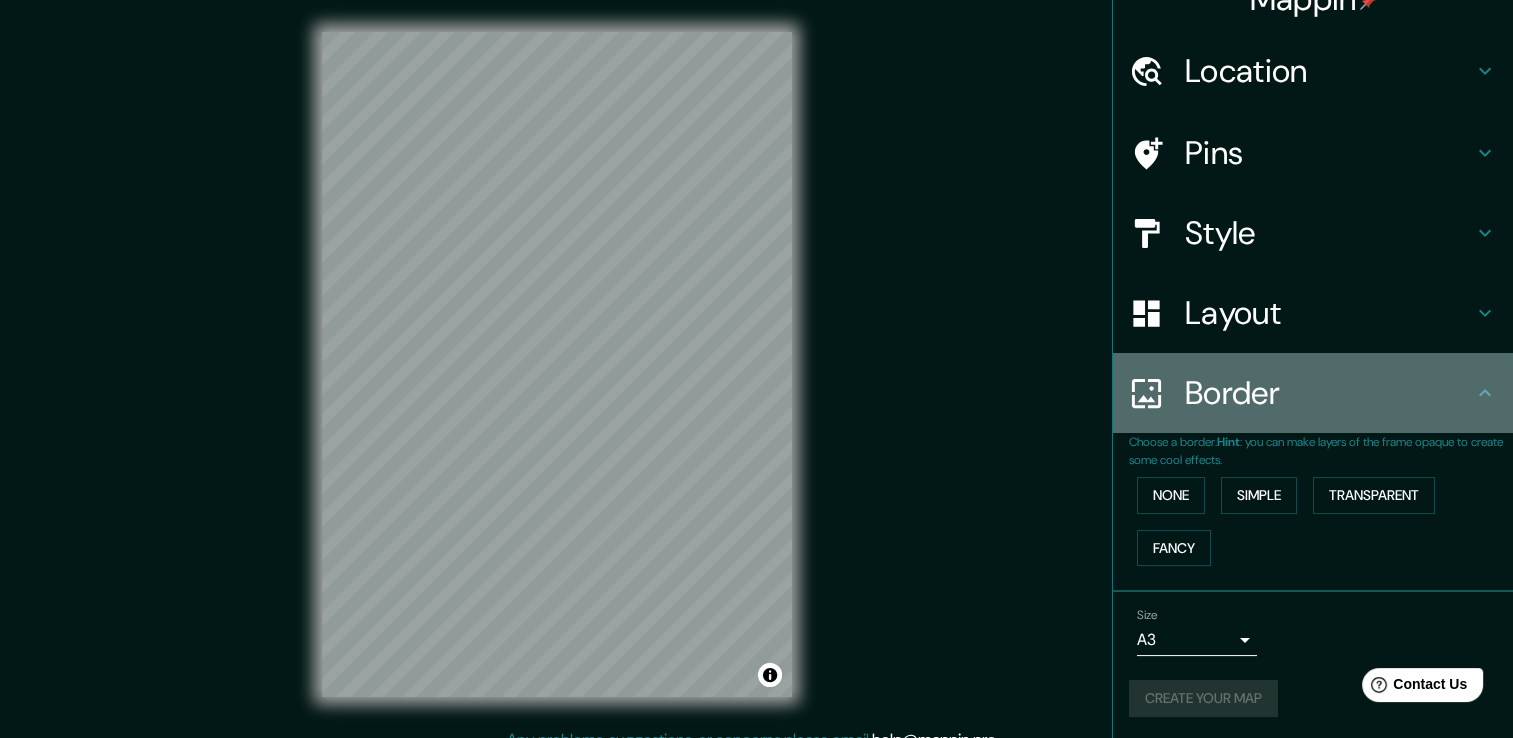 click 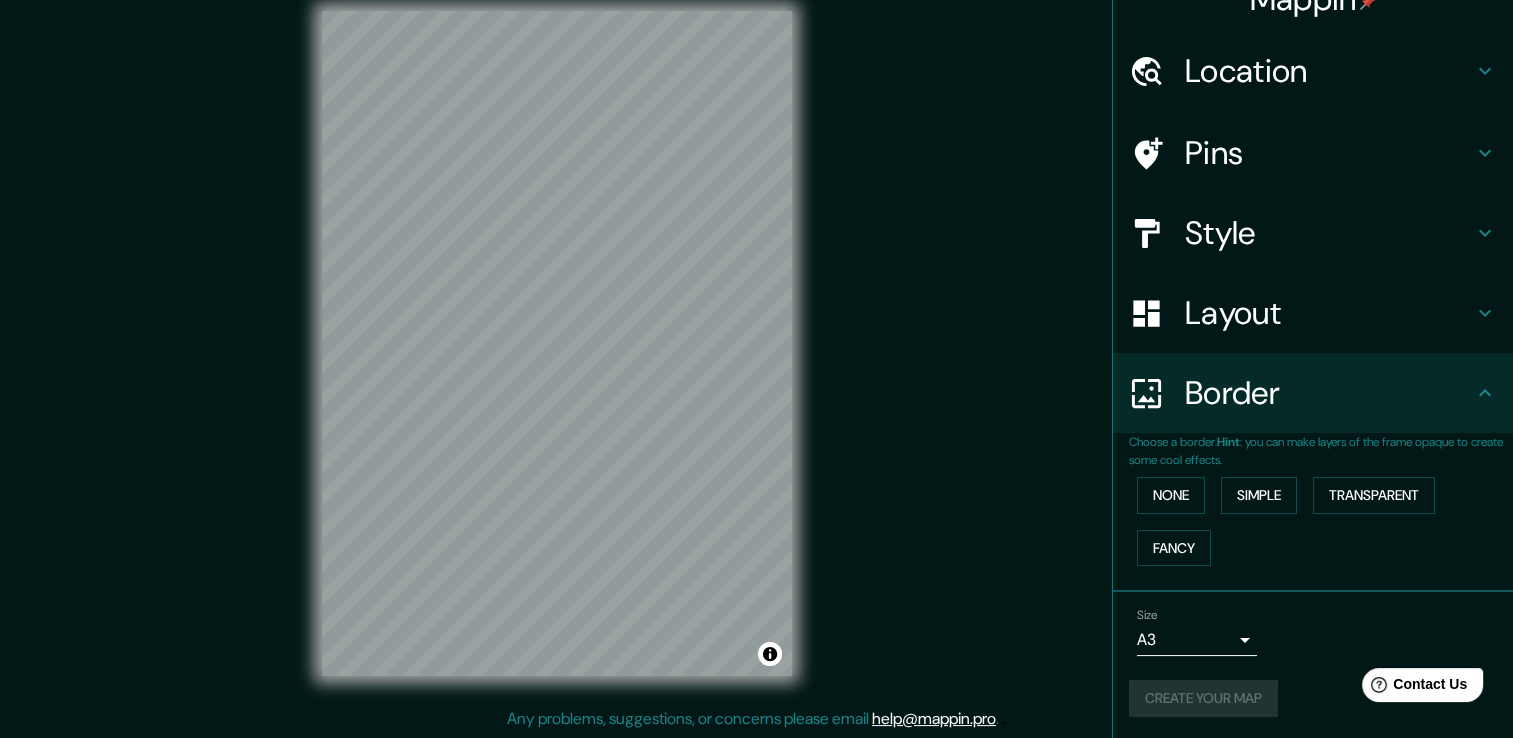 scroll, scrollTop: 22, scrollLeft: 0, axis: vertical 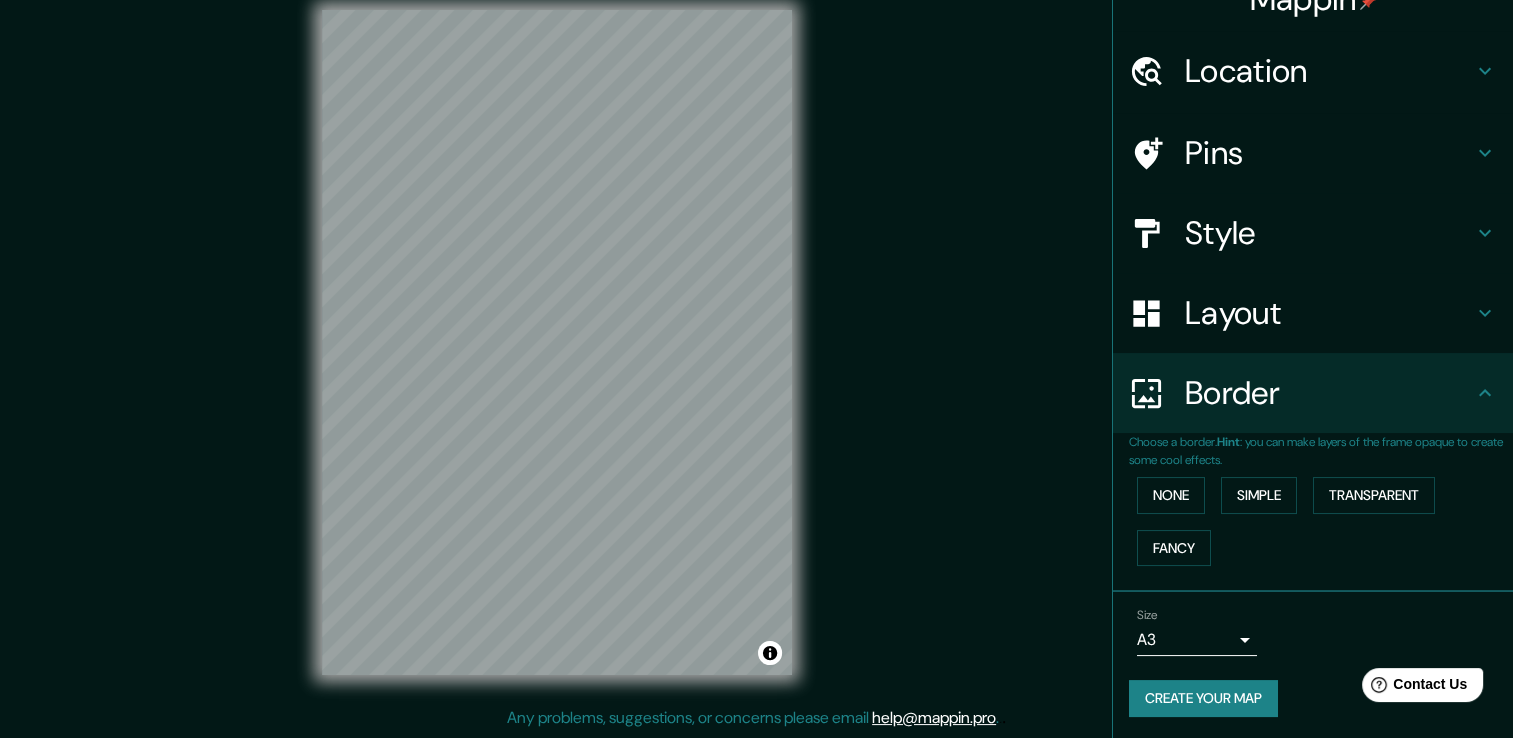 click on "Create your map" at bounding box center [1203, 698] 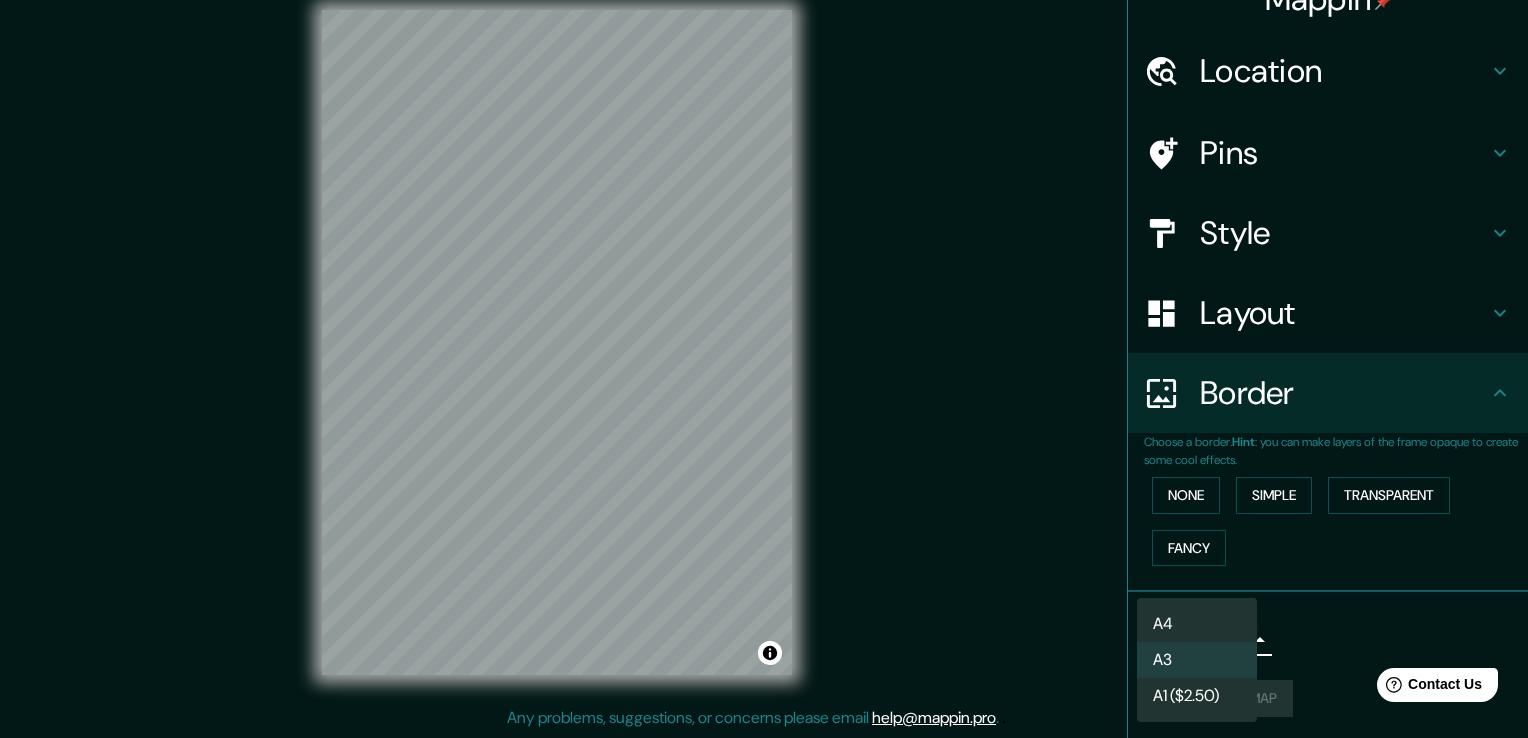 click on "Mappin Location Pins Style Layout Border Choose a border.  Hint : you can make layers of the frame opaque to create some cool effects. None Simple Transparent Fancy Size A3 a4 Create your map © Mapbox   © OpenStreetMap   Improve this map Any problems, suggestions, or concerns please email    help@example.com . . . A4 A3 A1 ($2.50)" at bounding box center [764, 347] 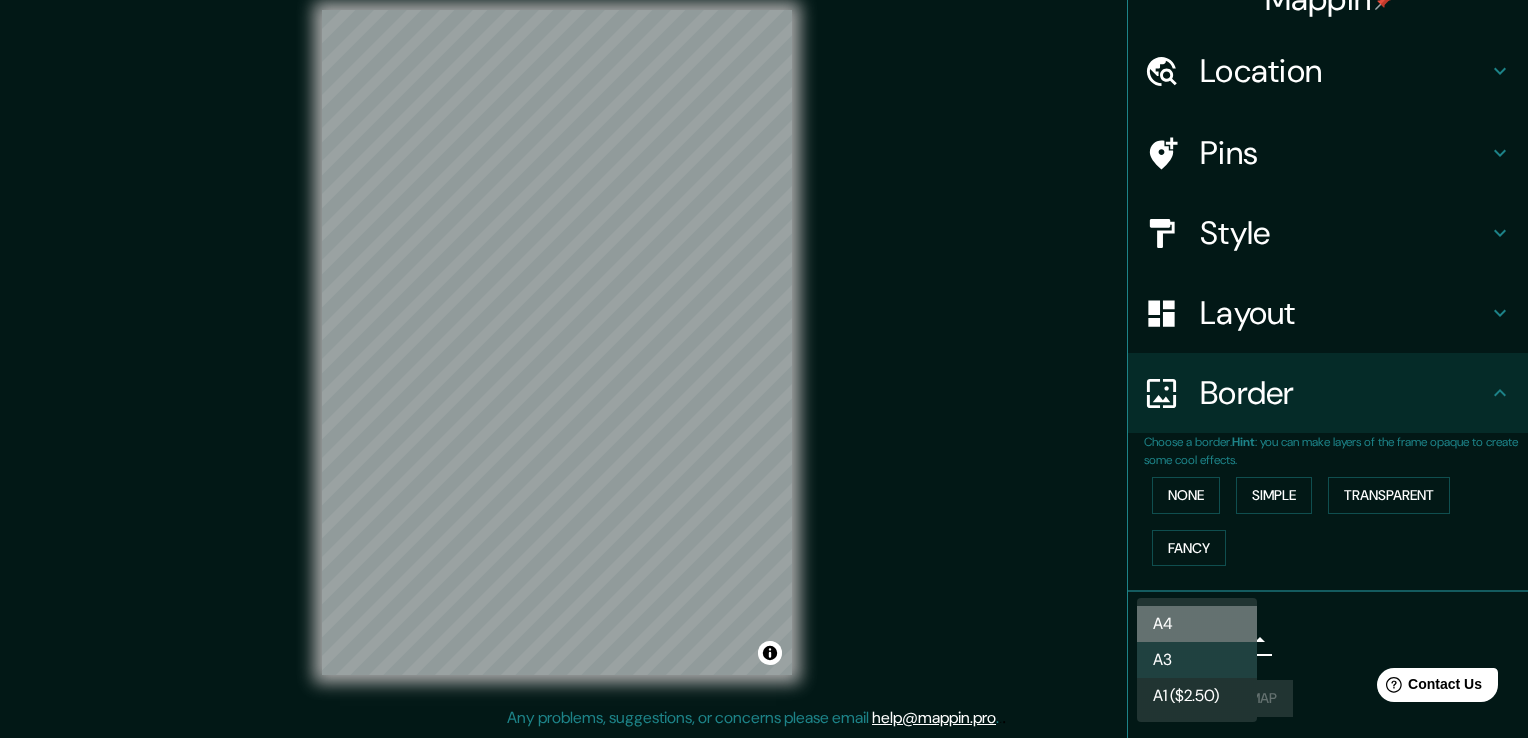 click on "A4" at bounding box center (1197, 624) 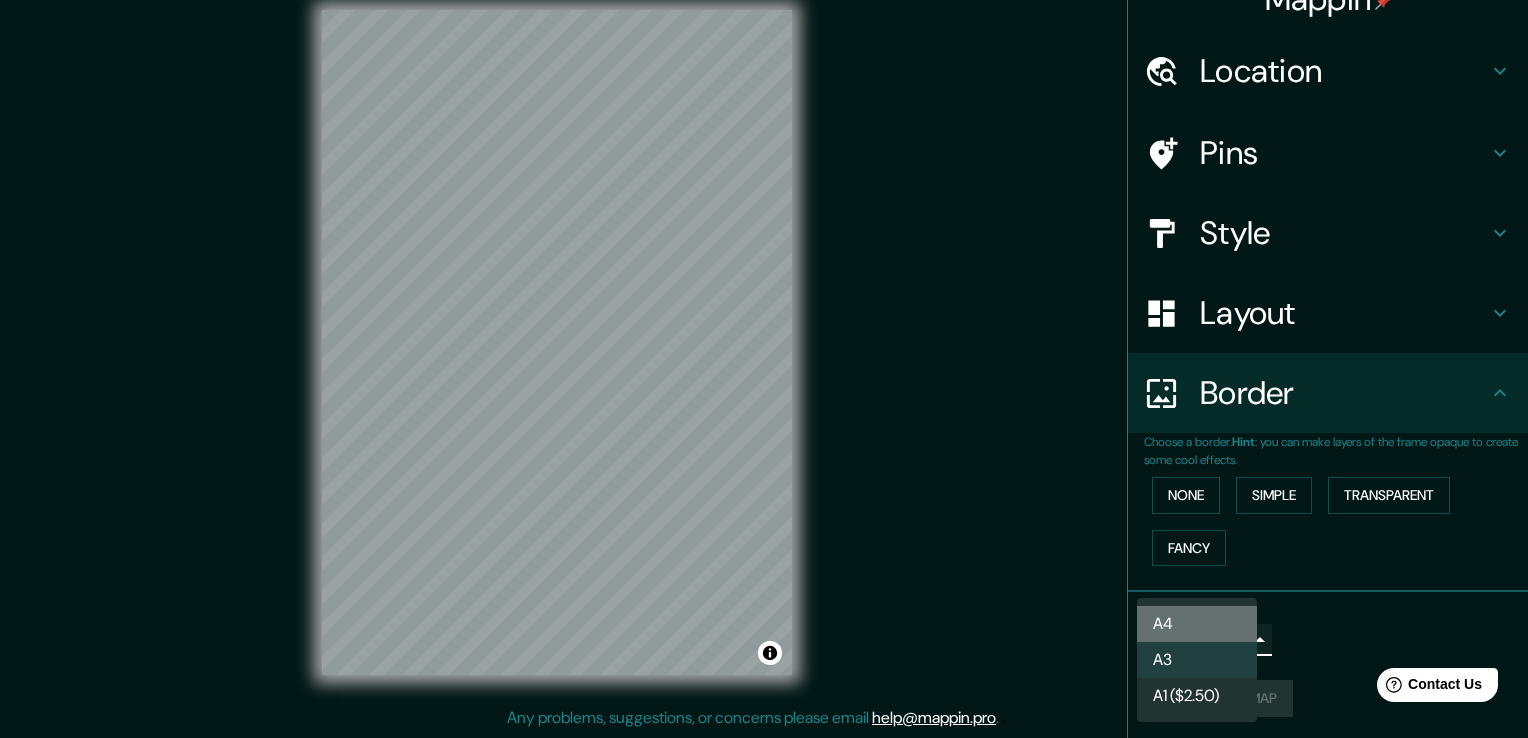 type on "single" 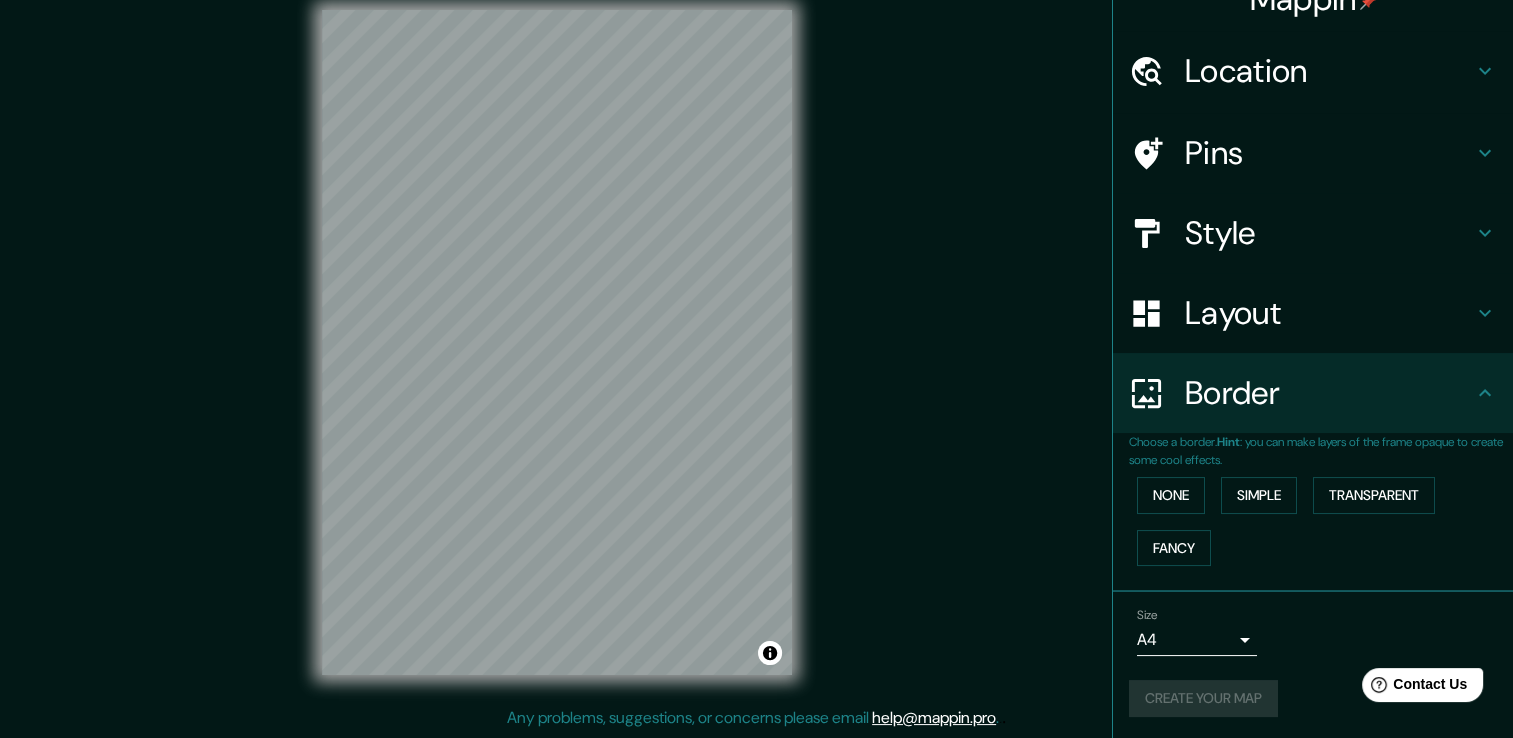 click on "Create your map" at bounding box center [1313, 698] 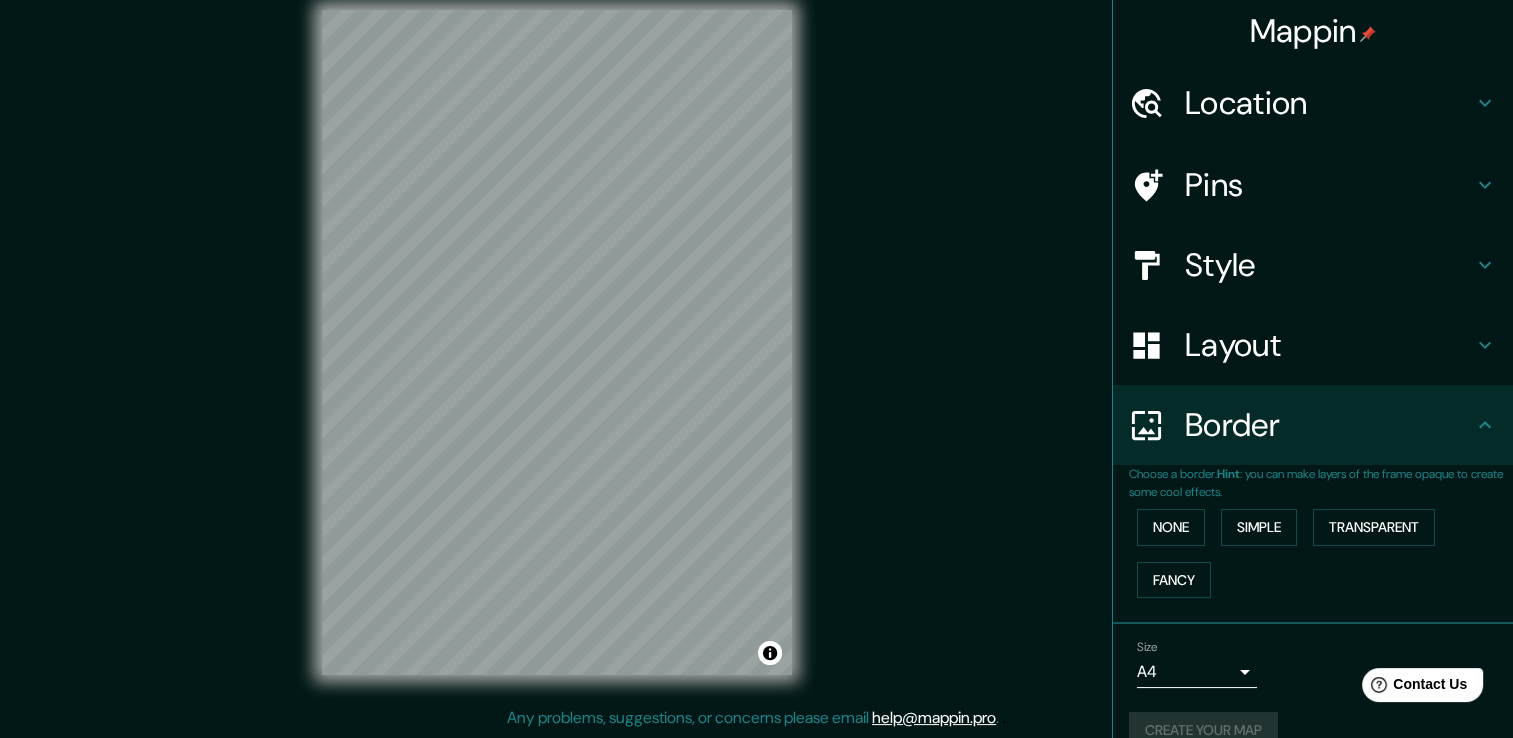 scroll, scrollTop: 0, scrollLeft: 0, axis: both 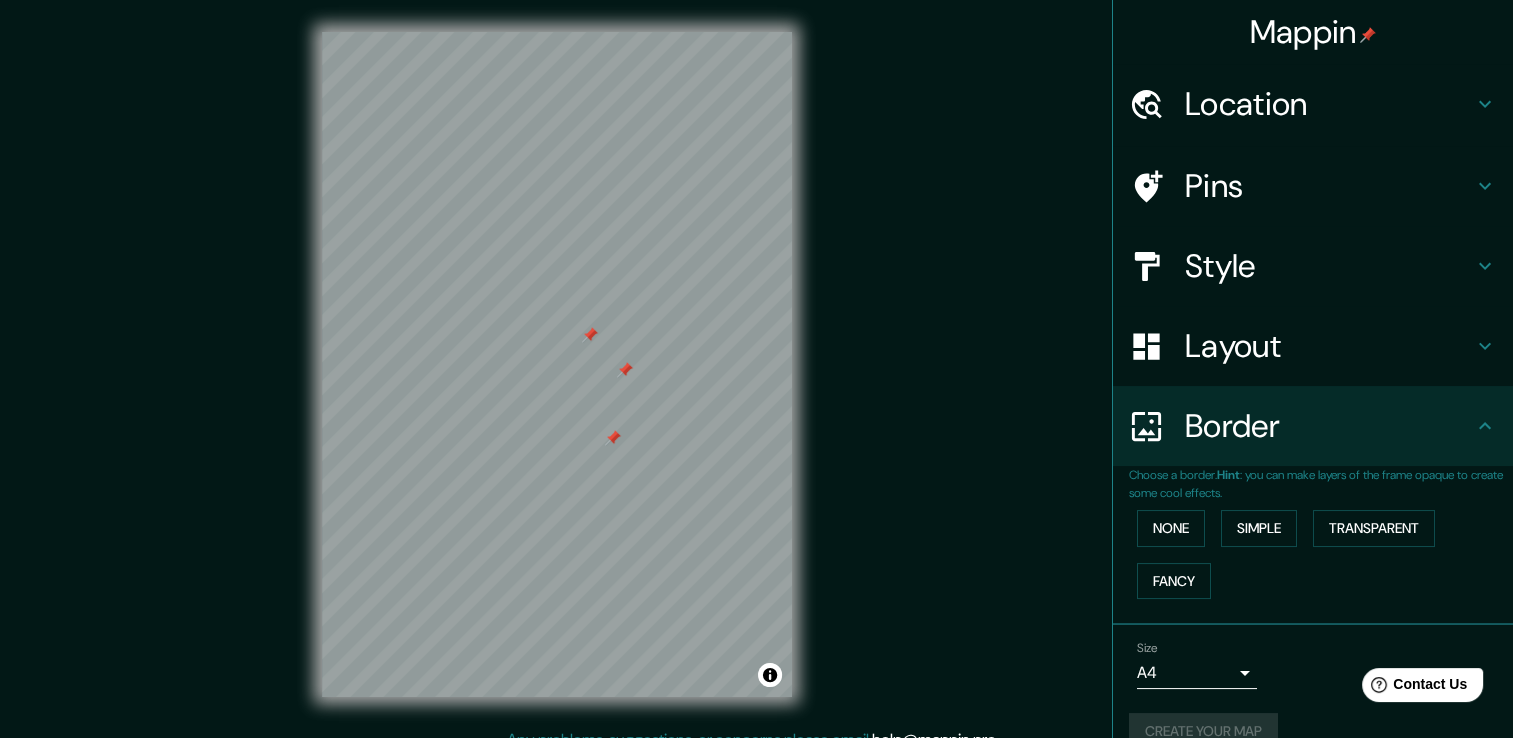 click on "Pins" at bounding box center (1329, 186) 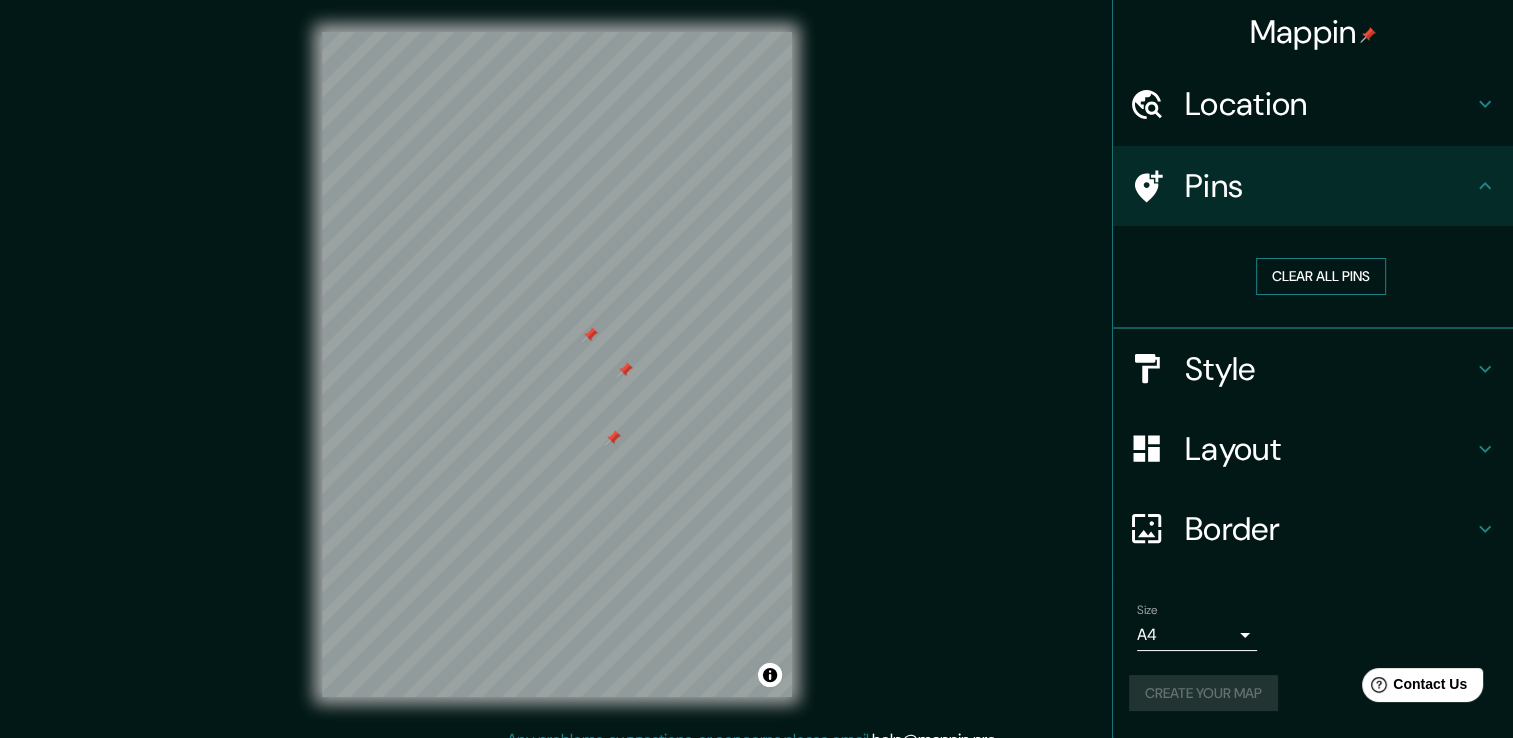 click on "Clear all pins" at bounding box center (1321, 276) 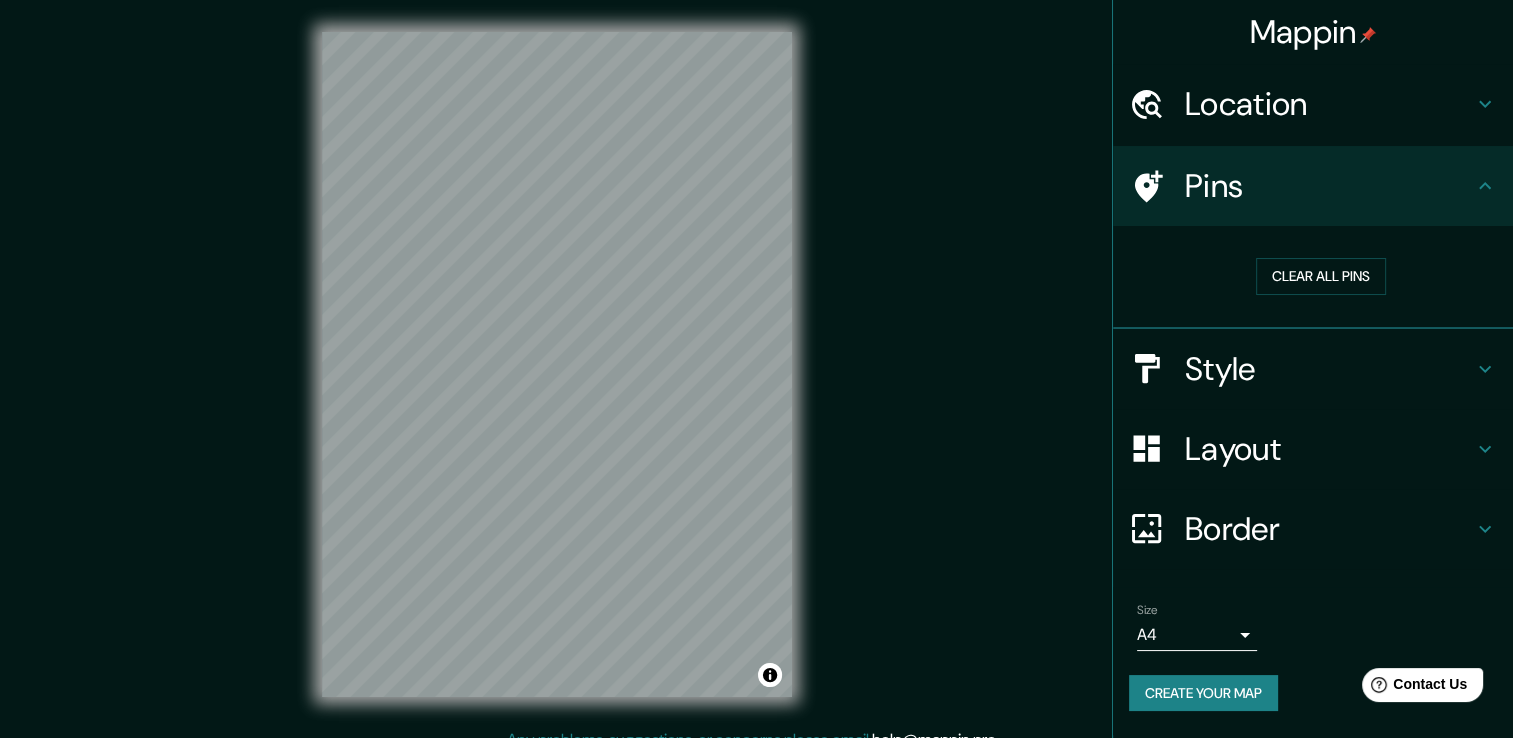 drag, startPoint x: 1476, startPoint y: 204, endPoint x: 1468, endPoint y: 215, distance: 13.601471 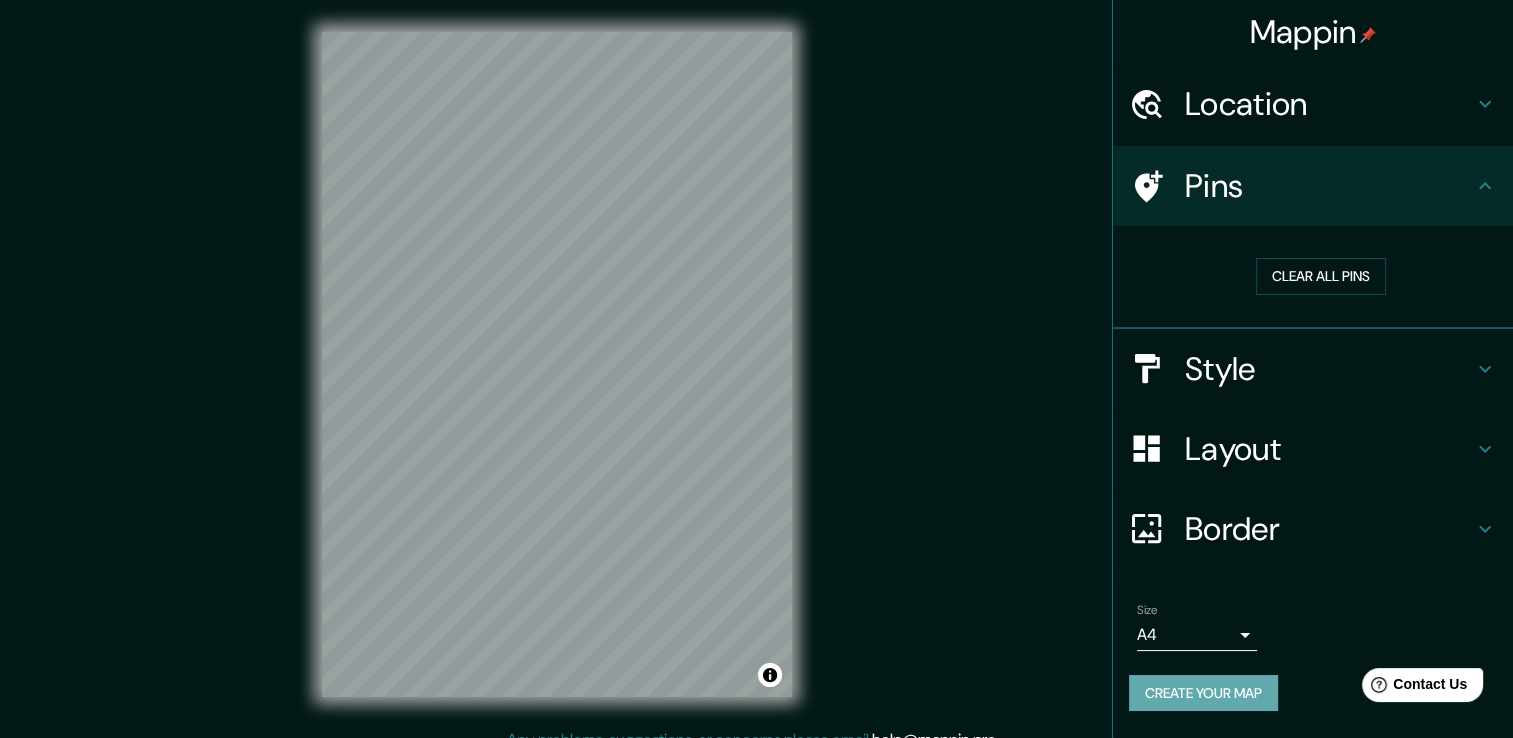 click on "Create your map" at bounding box center [1203, 693] 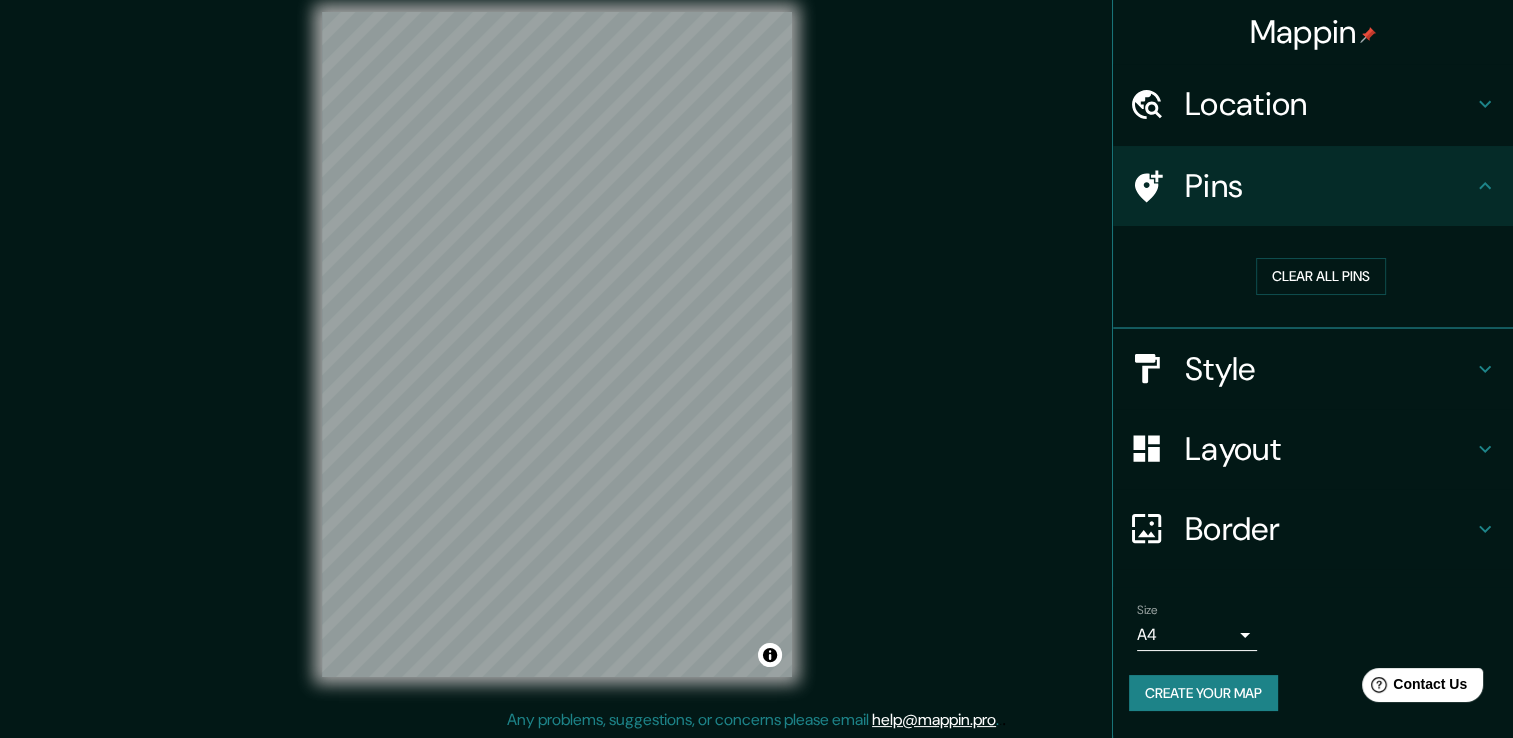 scroll, scrollTop: 22, scrollLeft: 0, axis: vertical 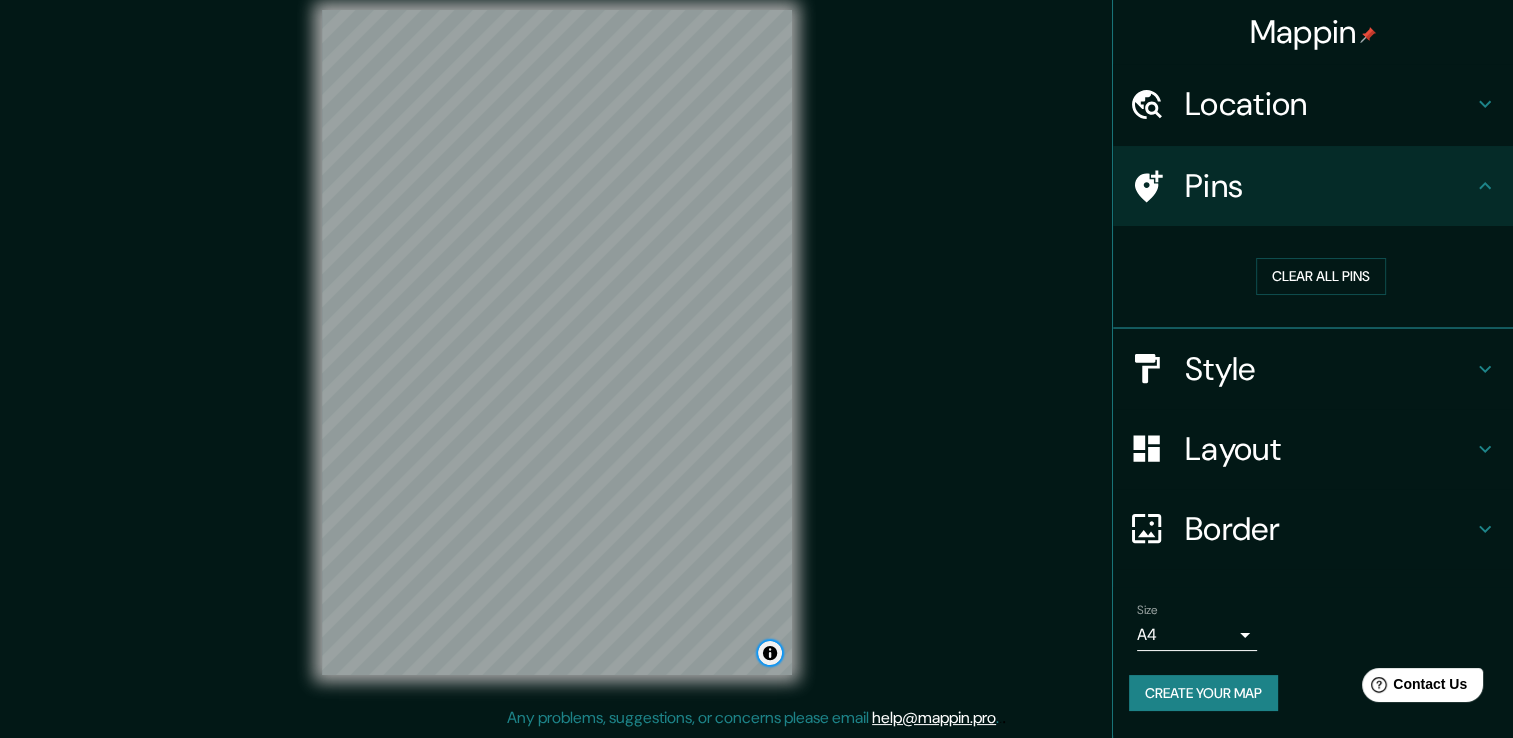 click at bounding box center (770, 653) 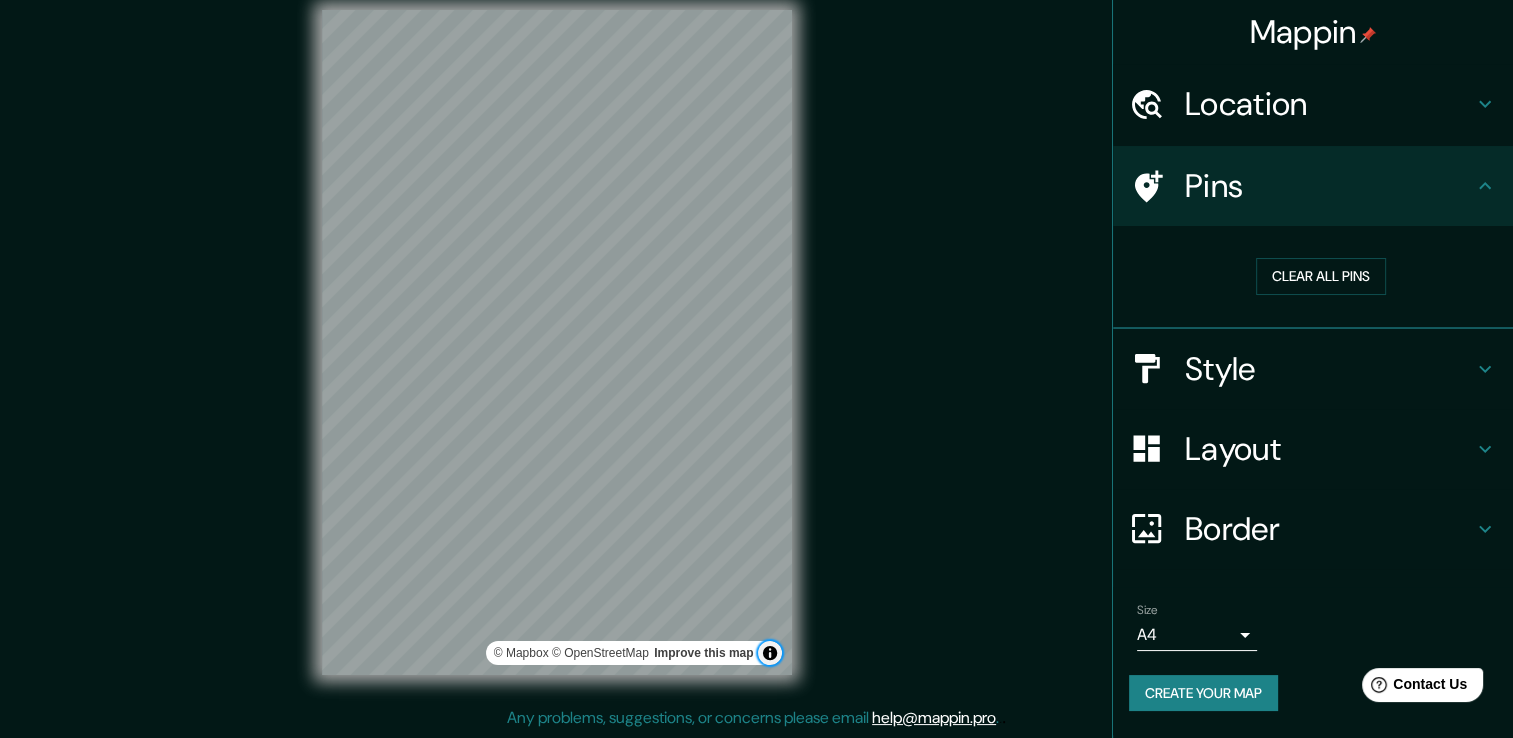 click at bounding box center [770, 653] 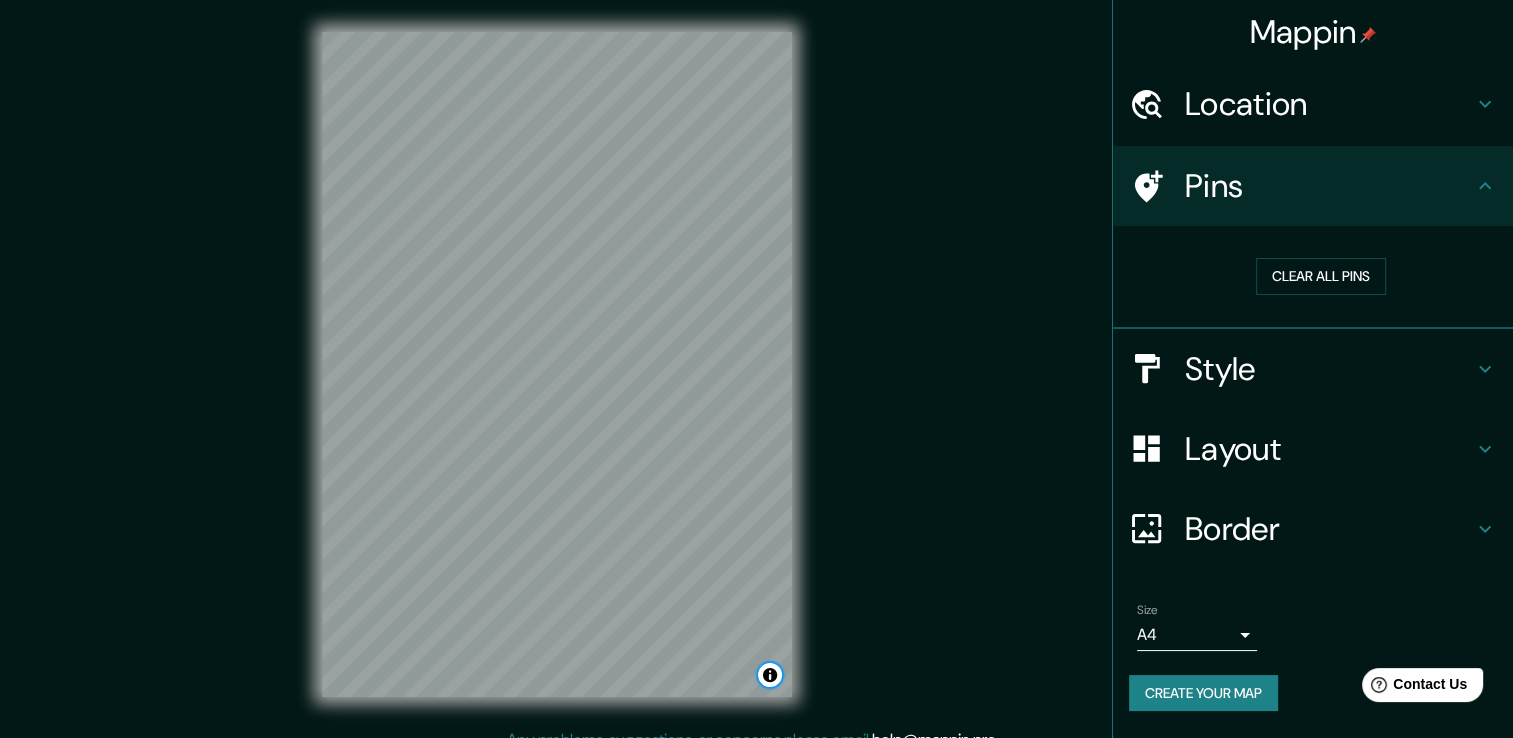 scroll, scrollTop: 0, scrollLeft: 0, axis: both 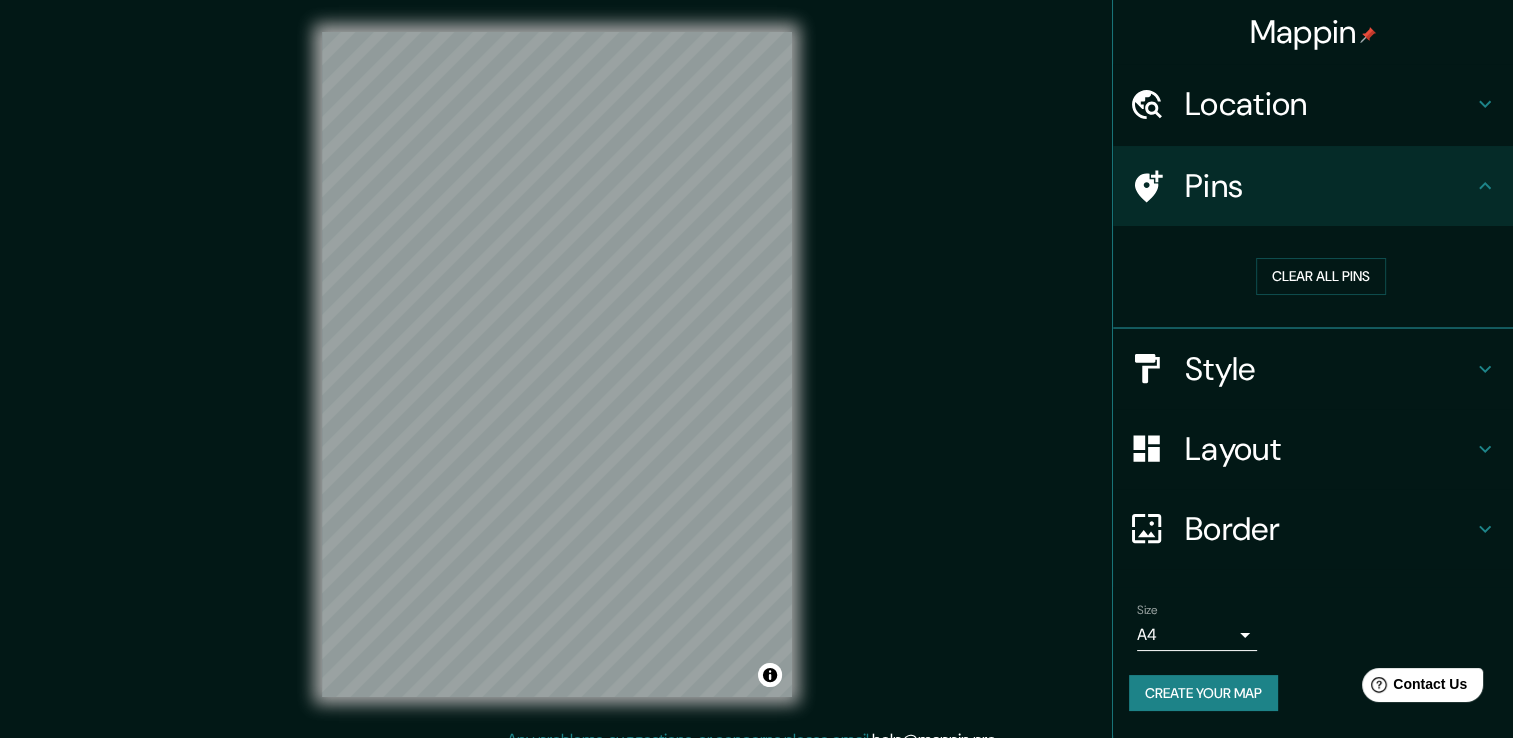 click on "Mappin Location Pins Clear all pins Style Layout Border Choose a border.  Hint : you can make layers of the frame opaque to create some cool effects. None Simple Transparent Fancy Size A4 single Create your map © Mapbox   © OpenStreetMap   Improve this map Any problems, suggestions, or concerns please email    help@example.com . . ." at bounding box center [756, 380] 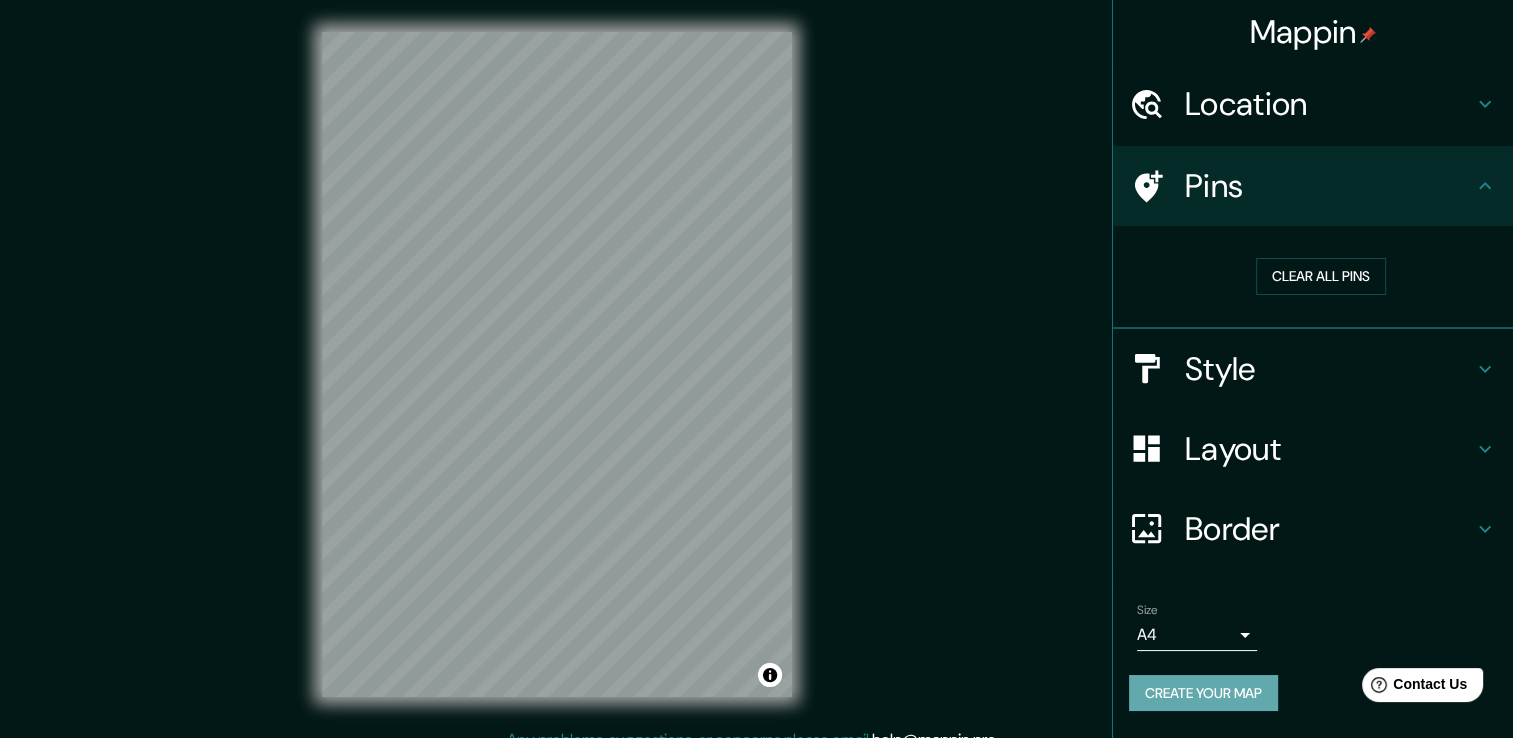 click on "Create your map" at bounding box center (1203, 693) 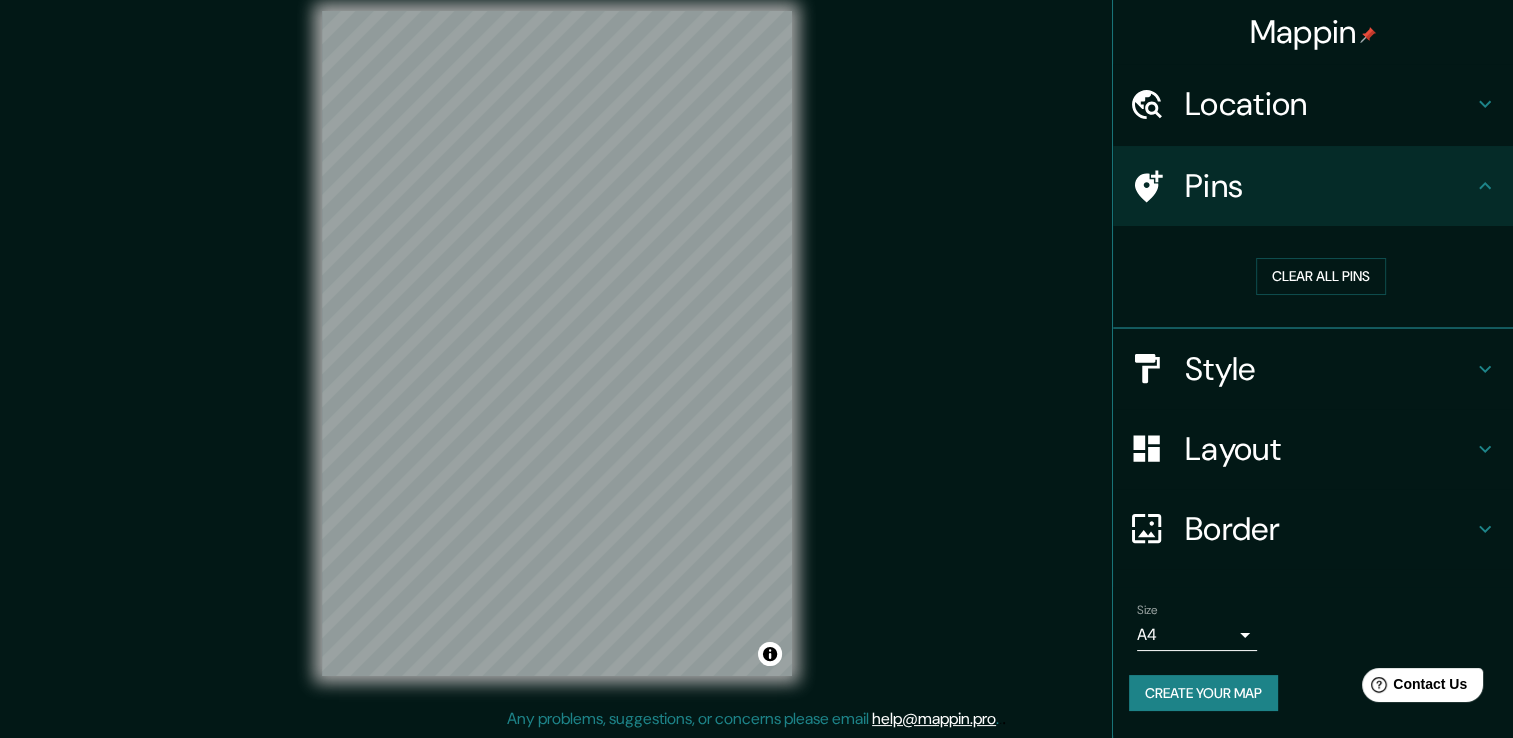 scroll, scrollTop: 22, scrollLeft: 0, axis: vertical 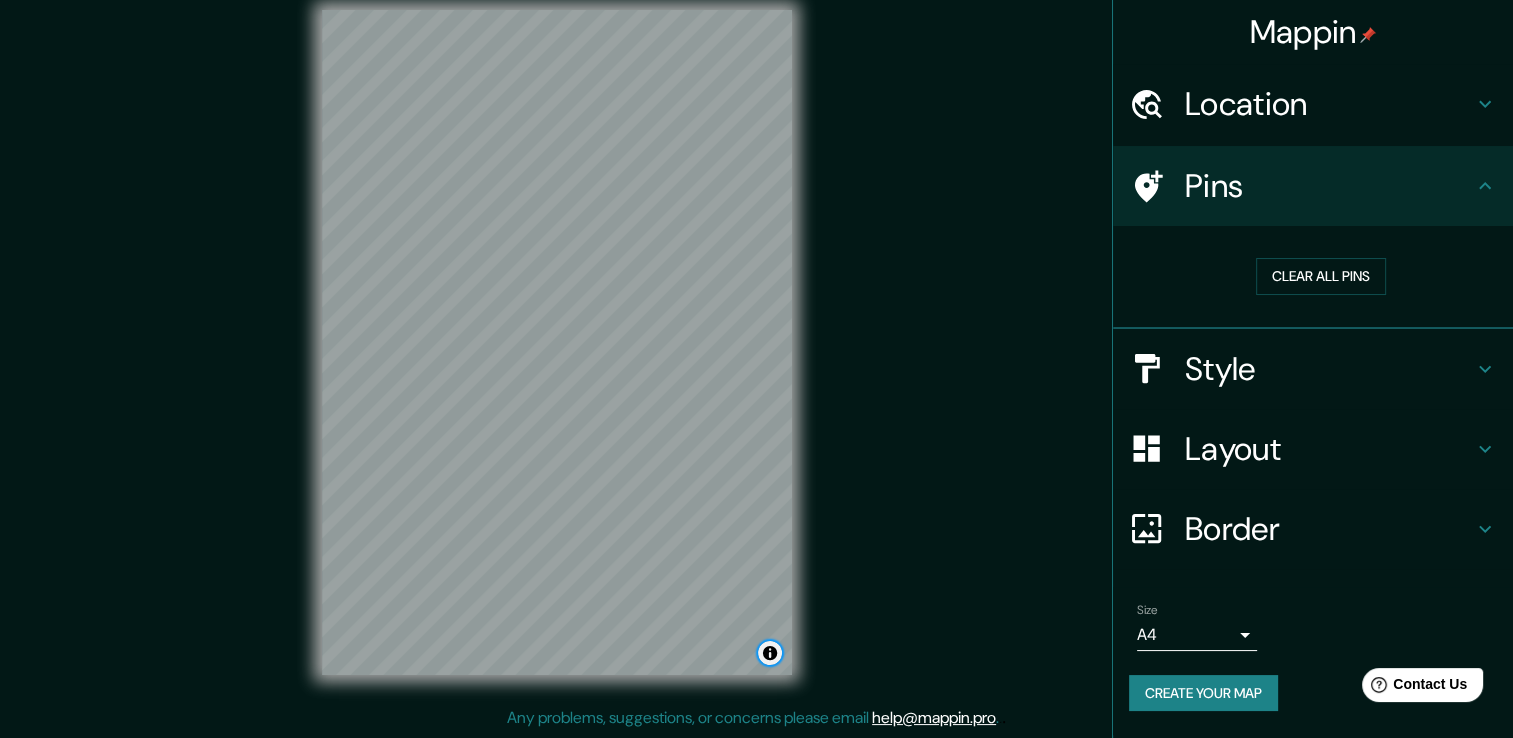 click at bounding box center (770, 653) 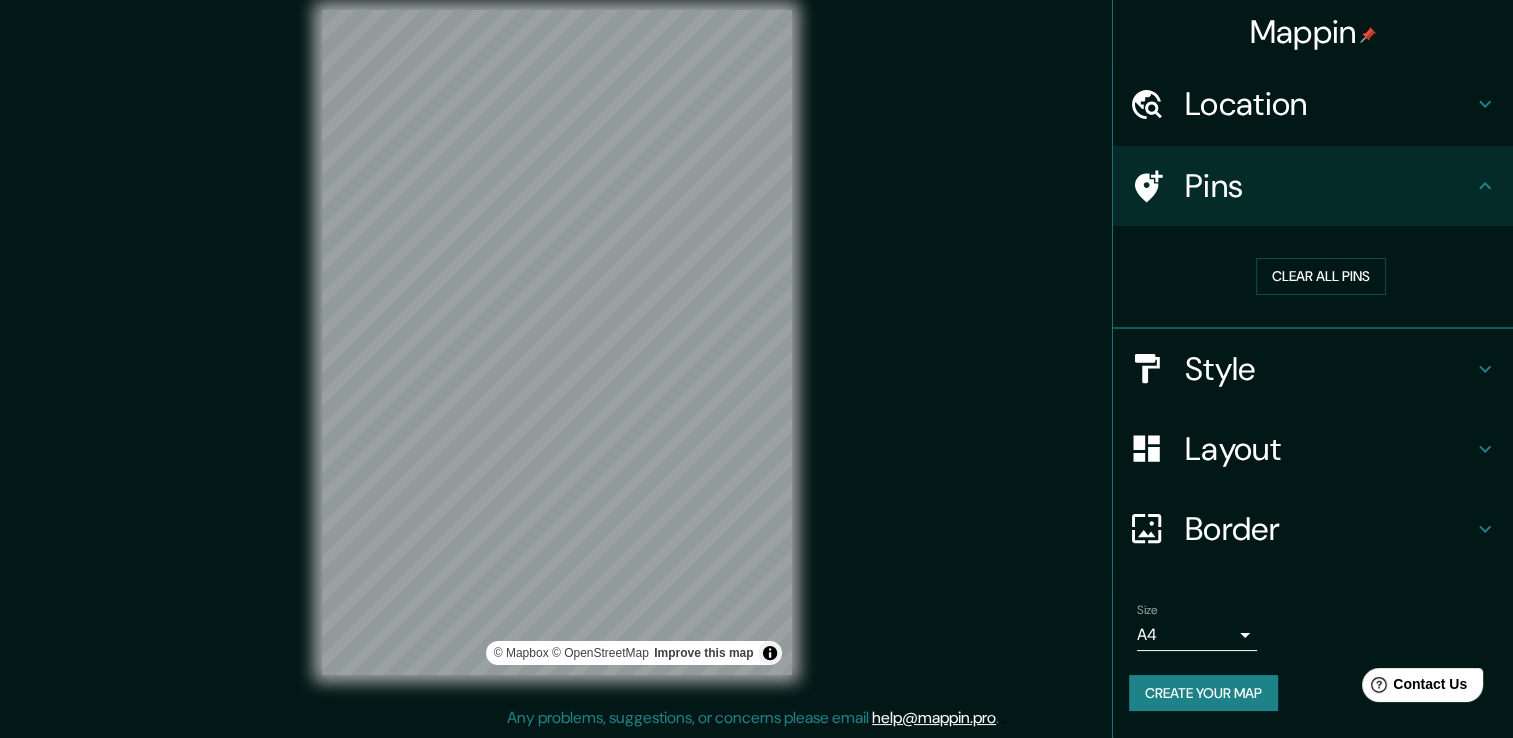 click on "© Mapbox   © OpenStreetMap   Improve this map" at bounding box center [634, 653] 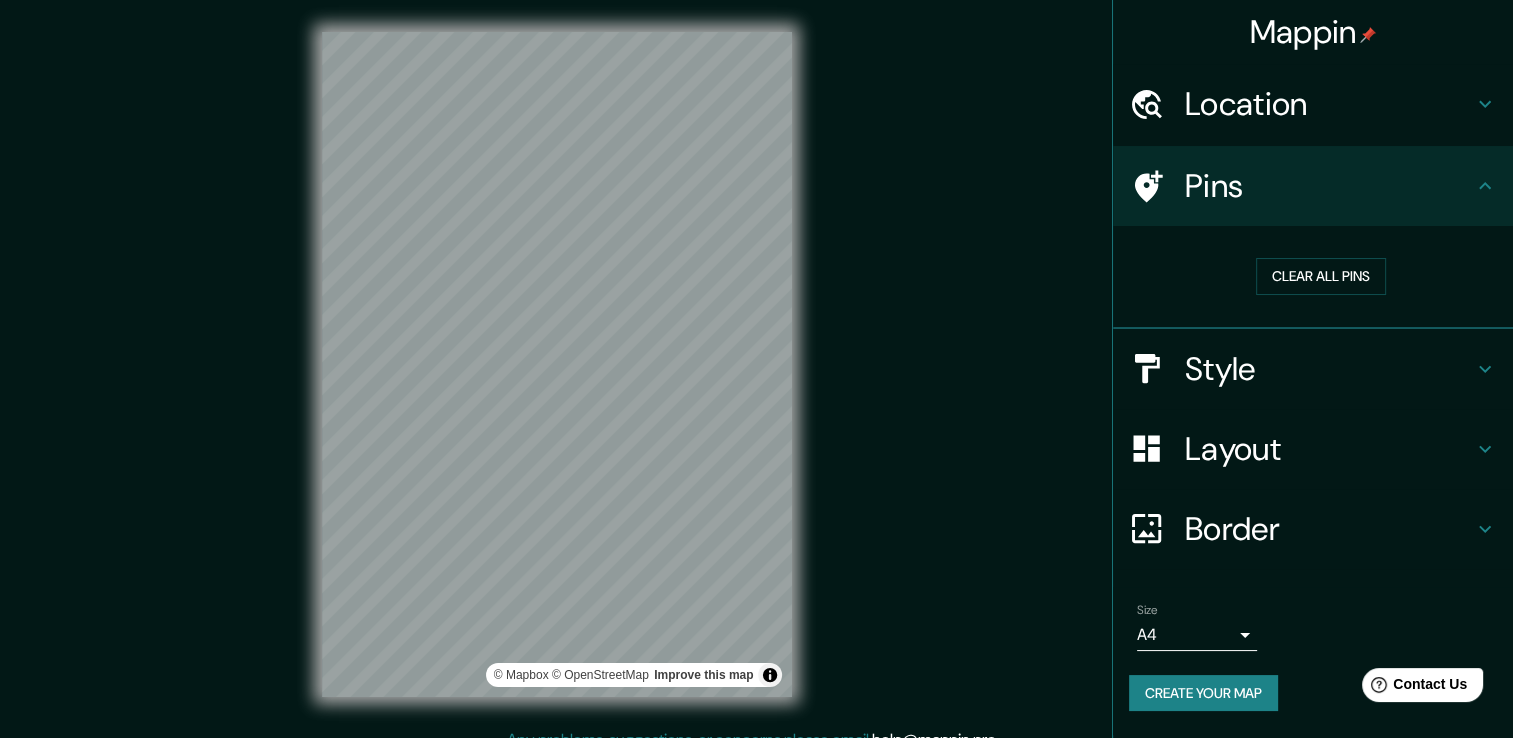 scroll, scrollTop: 0, scrollLeft: 0, axis: both 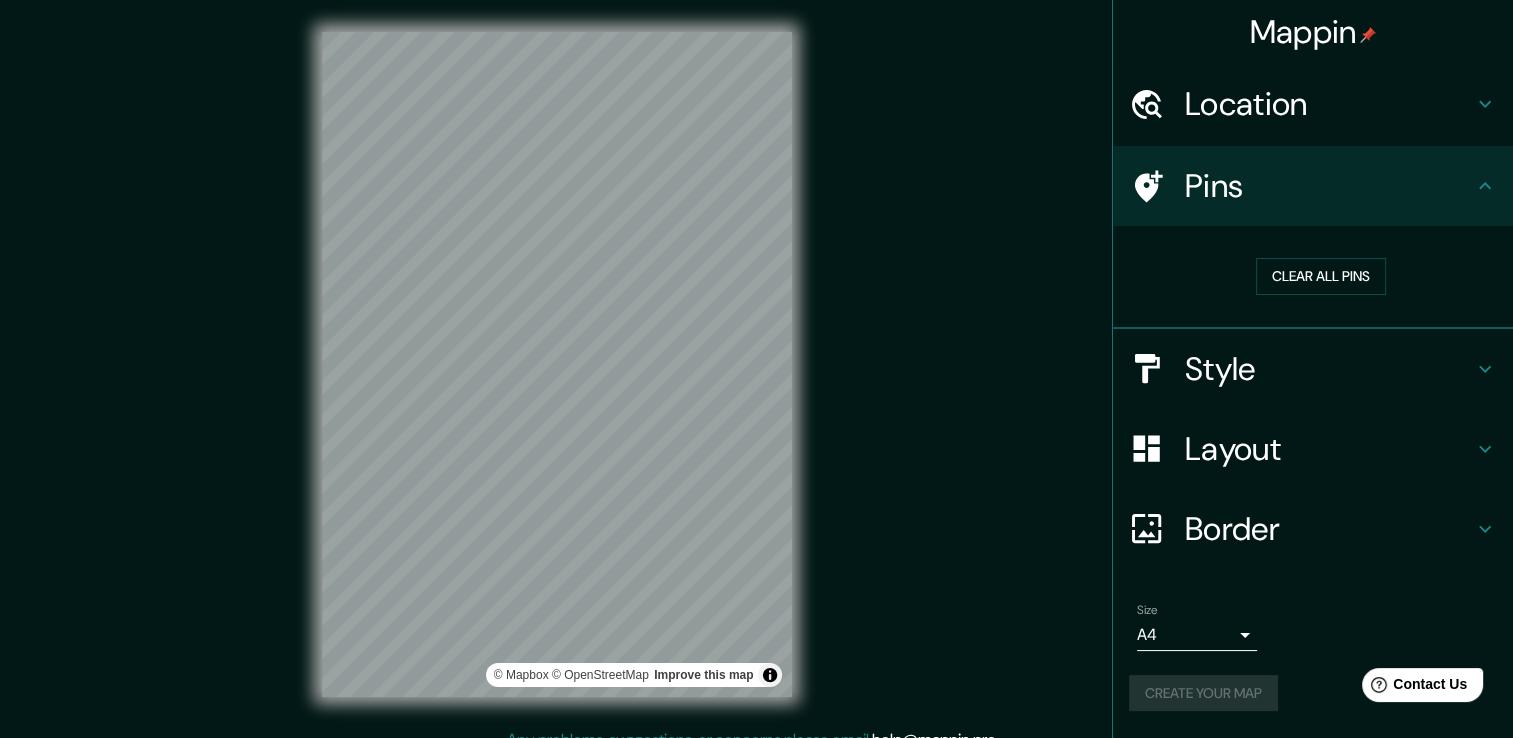 click on "Mappin" at bounding box center (1313, 32) 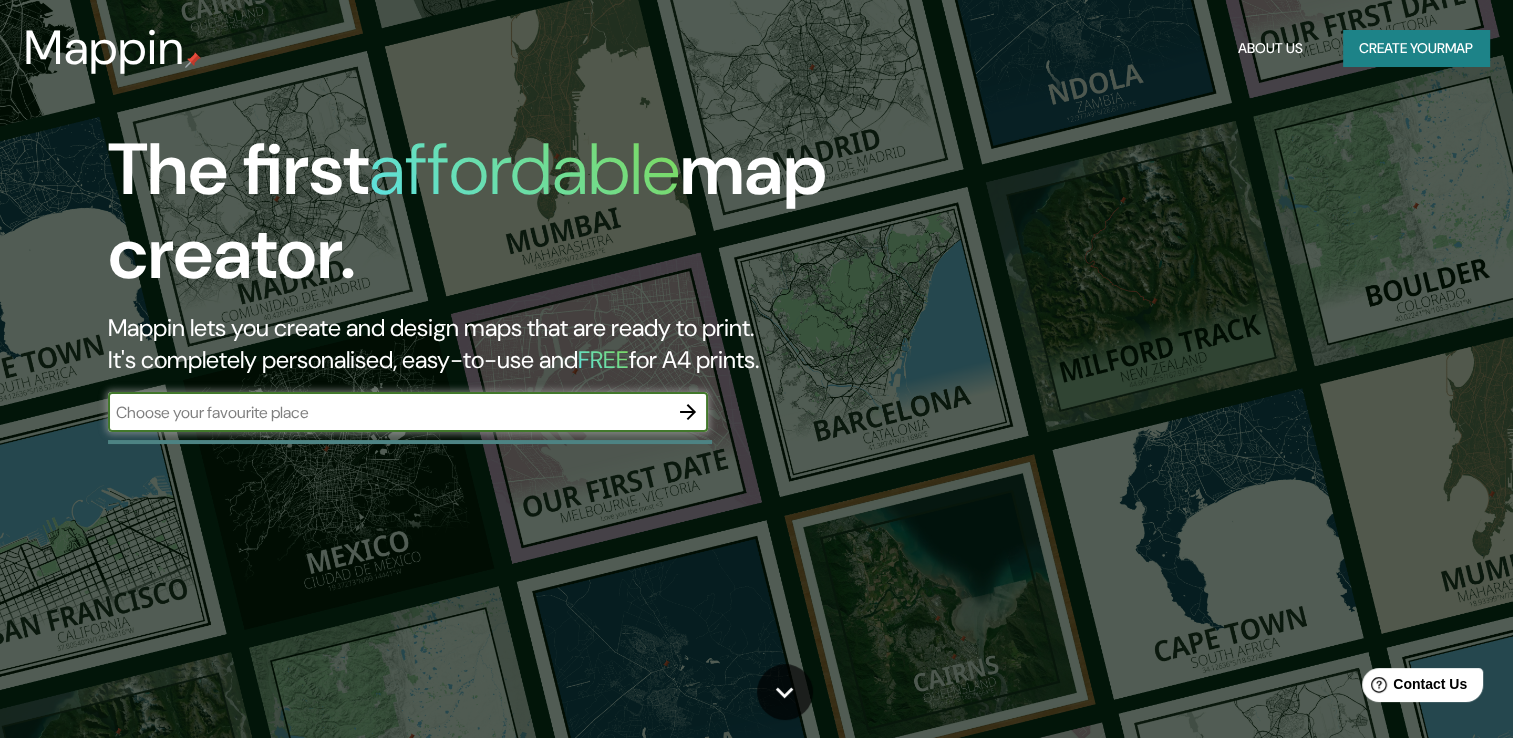 click on "Create your   map" at bounding box center (1416, 48) 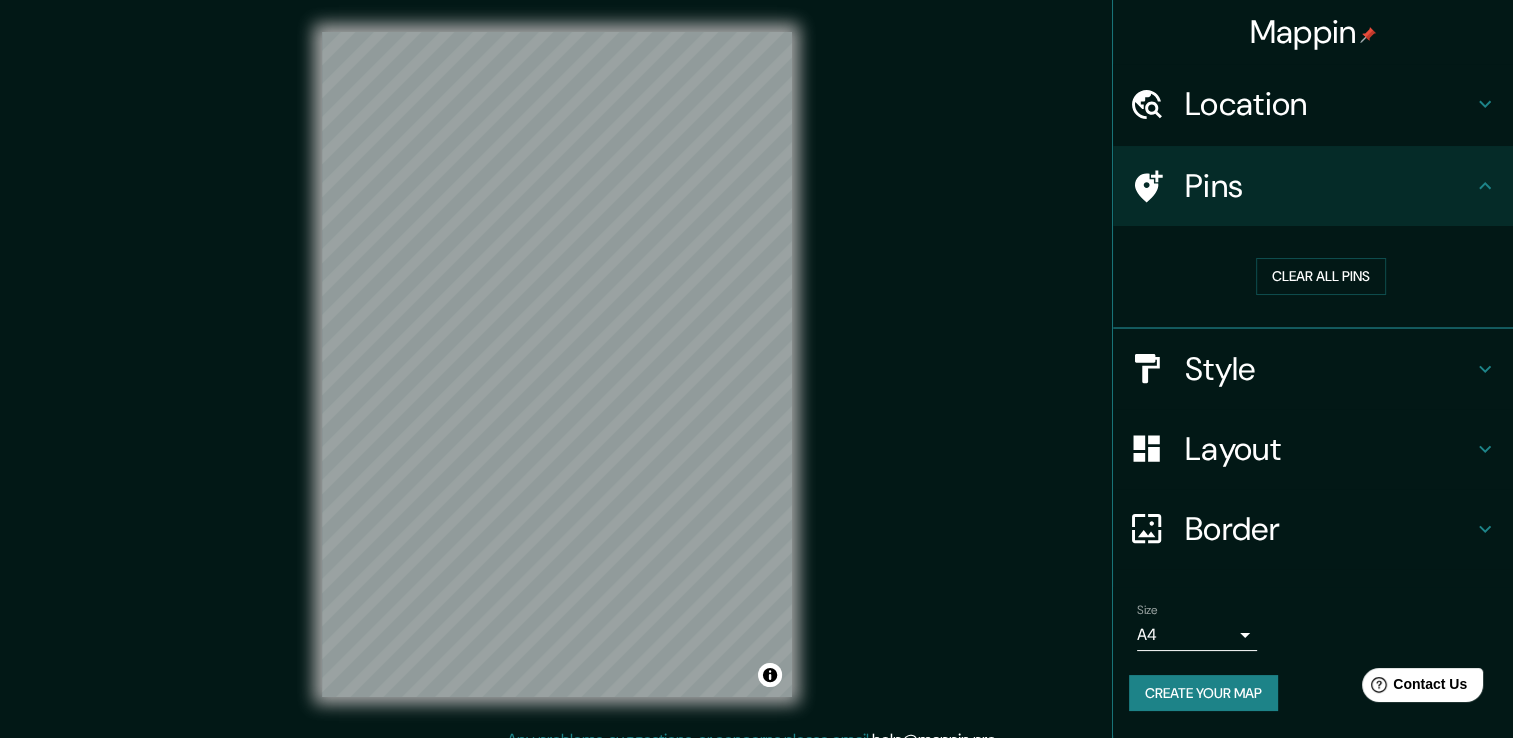 click on "Mappin Location Pins Clear all pins Style Layout Border Choose a border.  Hint : you can make layers of the frame opaque to create some cool effects. None Simple Transparent Fancy Size A4 single Create your map © Mapbox   © OpenStreetMap   Improve this map Any problems, suggestions, or concerns please email    help@example.com . . ." at bounding box center (756, 380) 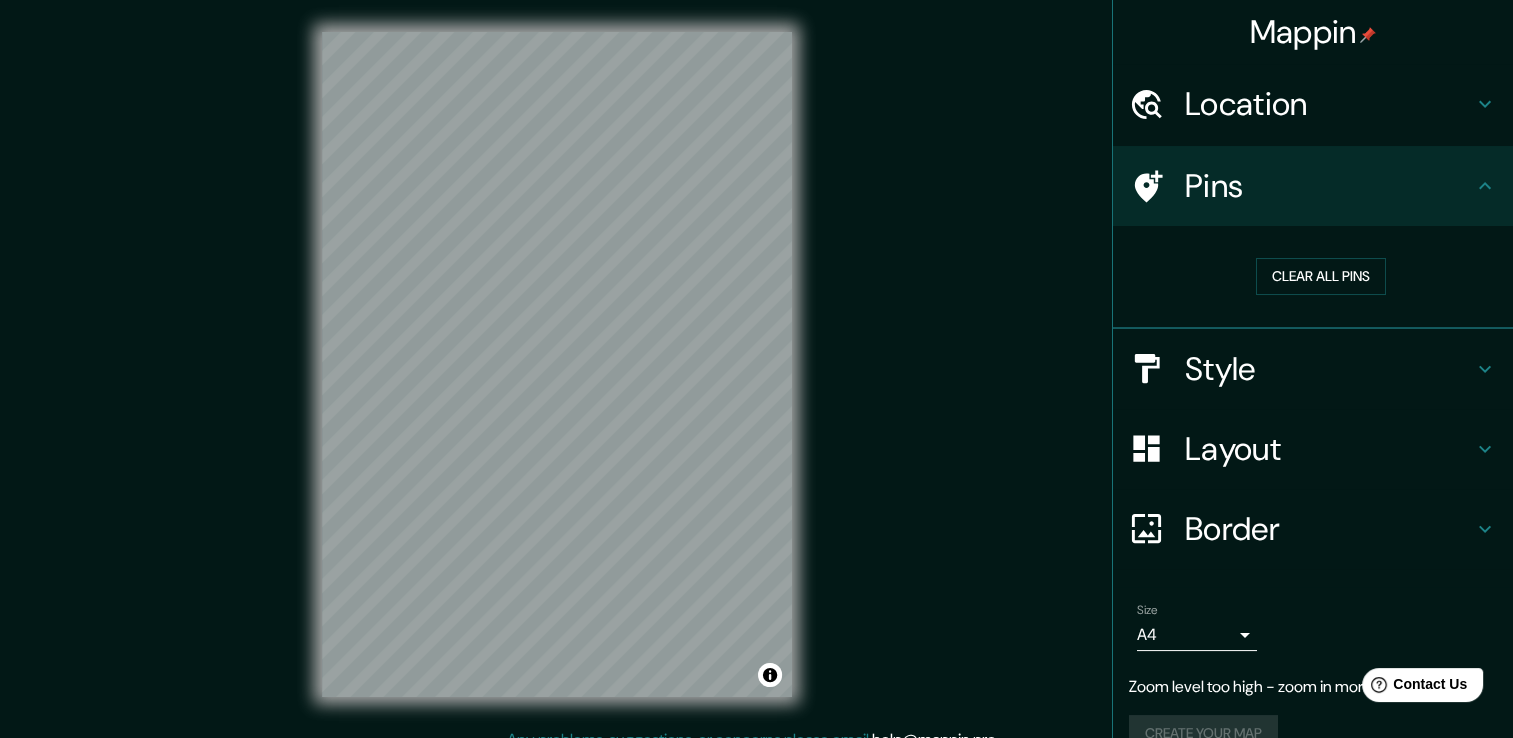 click on "Mappin Location Pins Clear all pins Style Layout Border Choose a border.  Hint : you can make layers of the frame opaque to create some cool effects. None Simple Transparent Fancy Size A4 single Zoom level too high - zoom in more Create your map © Mapbox   © OpenStreetMap   Improve this map Any problems, suggestions, or concerns please email    help@example.com . . ." at bounding box center (756, 380) 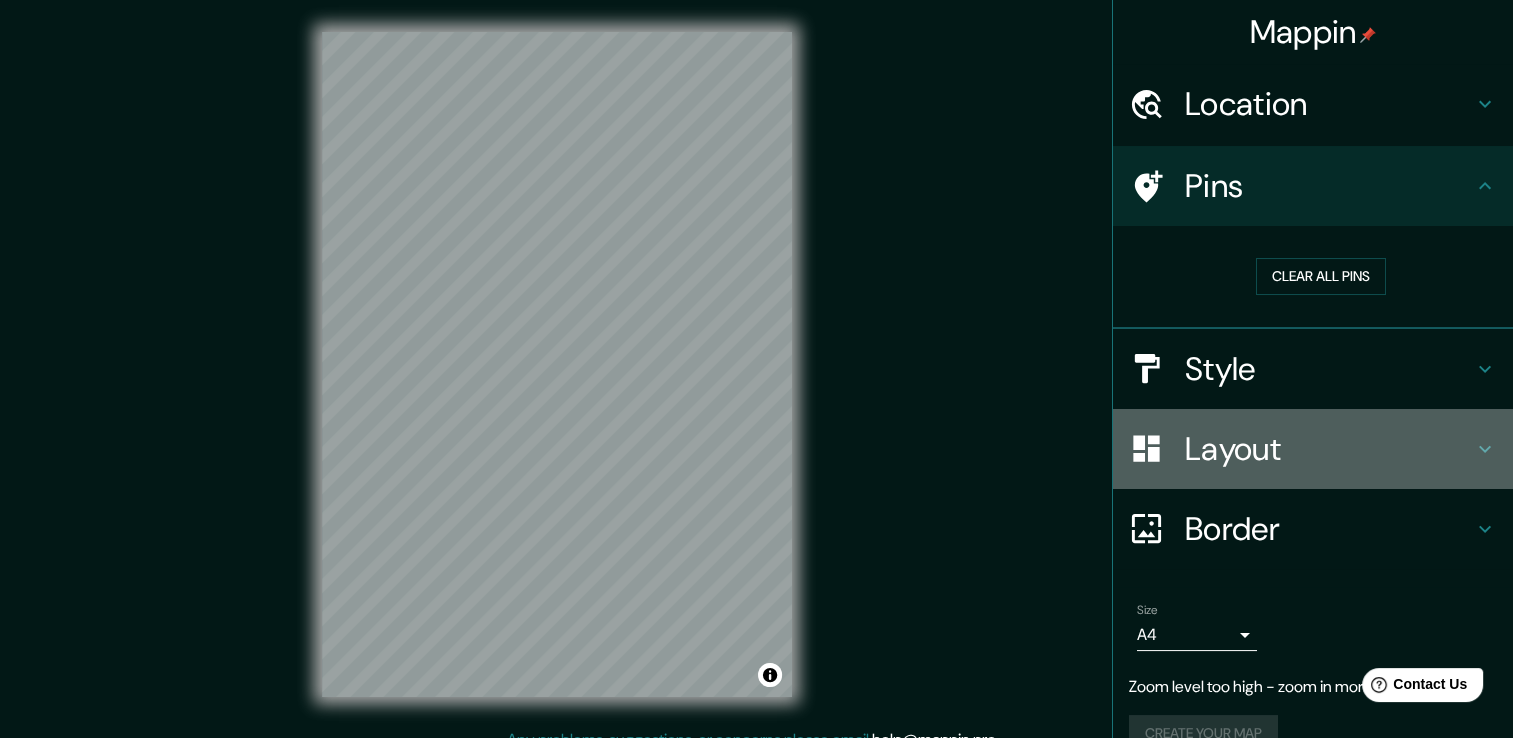 click on "Layout" at bounding box center [1329, 449] 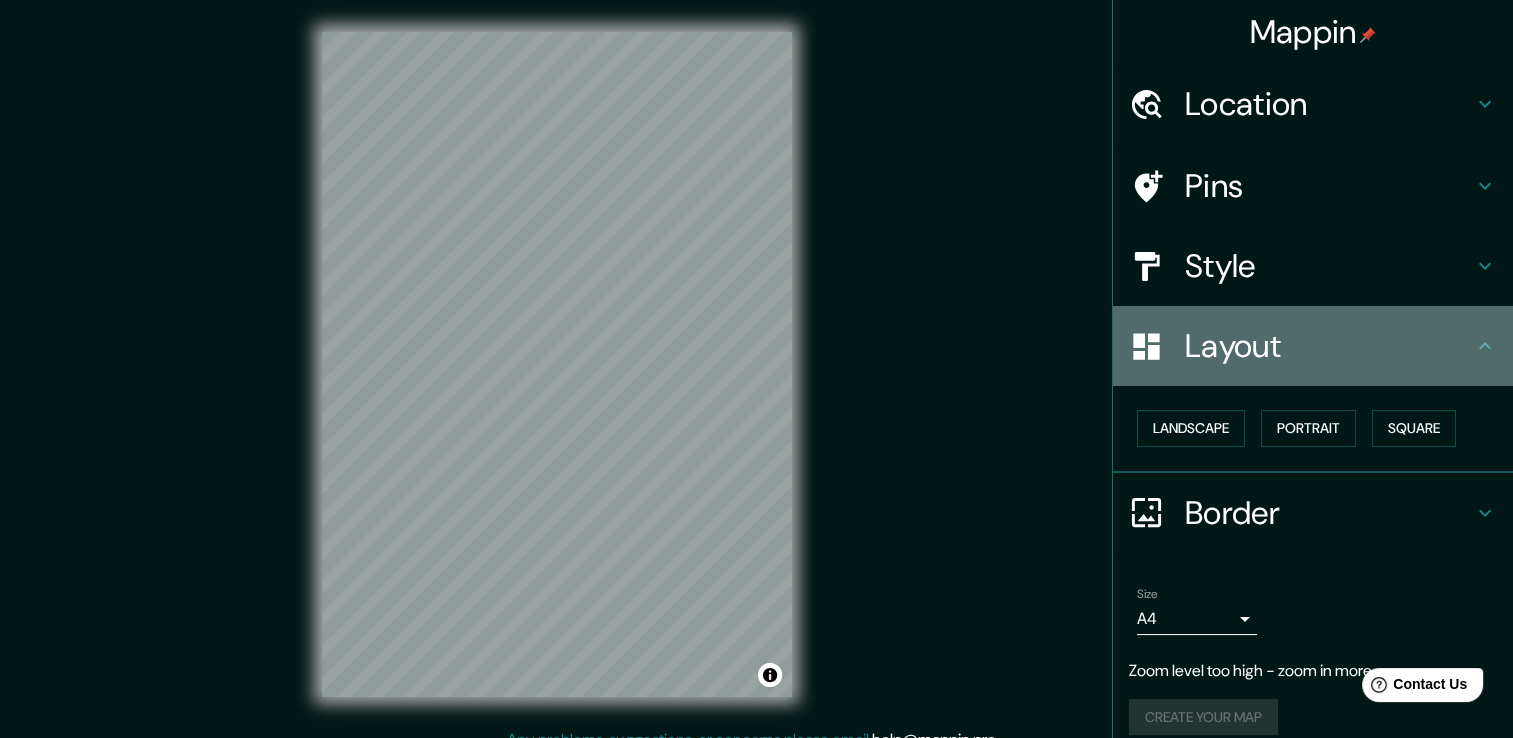 click 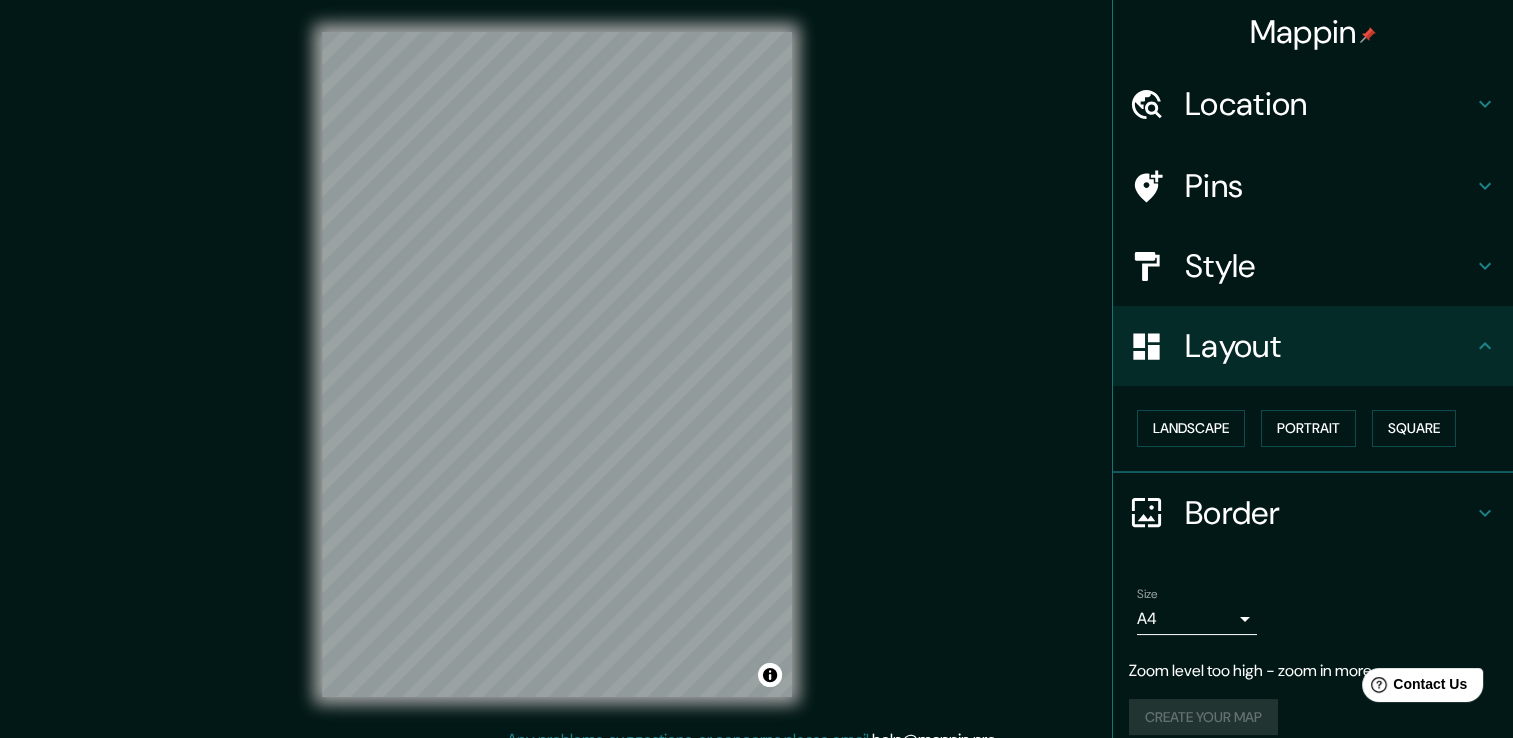 click on "Mappin Location Pins Style Layout Landscape Portrait Square Border Choose a border.  Hint : you can make layers of the frame opaque to create some cool effects. None Simple Transparent Fancy Size A4 single Zoom level too high - zoom in more Create your map © Mapbox   © OpenStreetMap   Improve this map Any problems, suggestions, or concerns please email    help@example.com . . ." at bounding box center (756, 380) 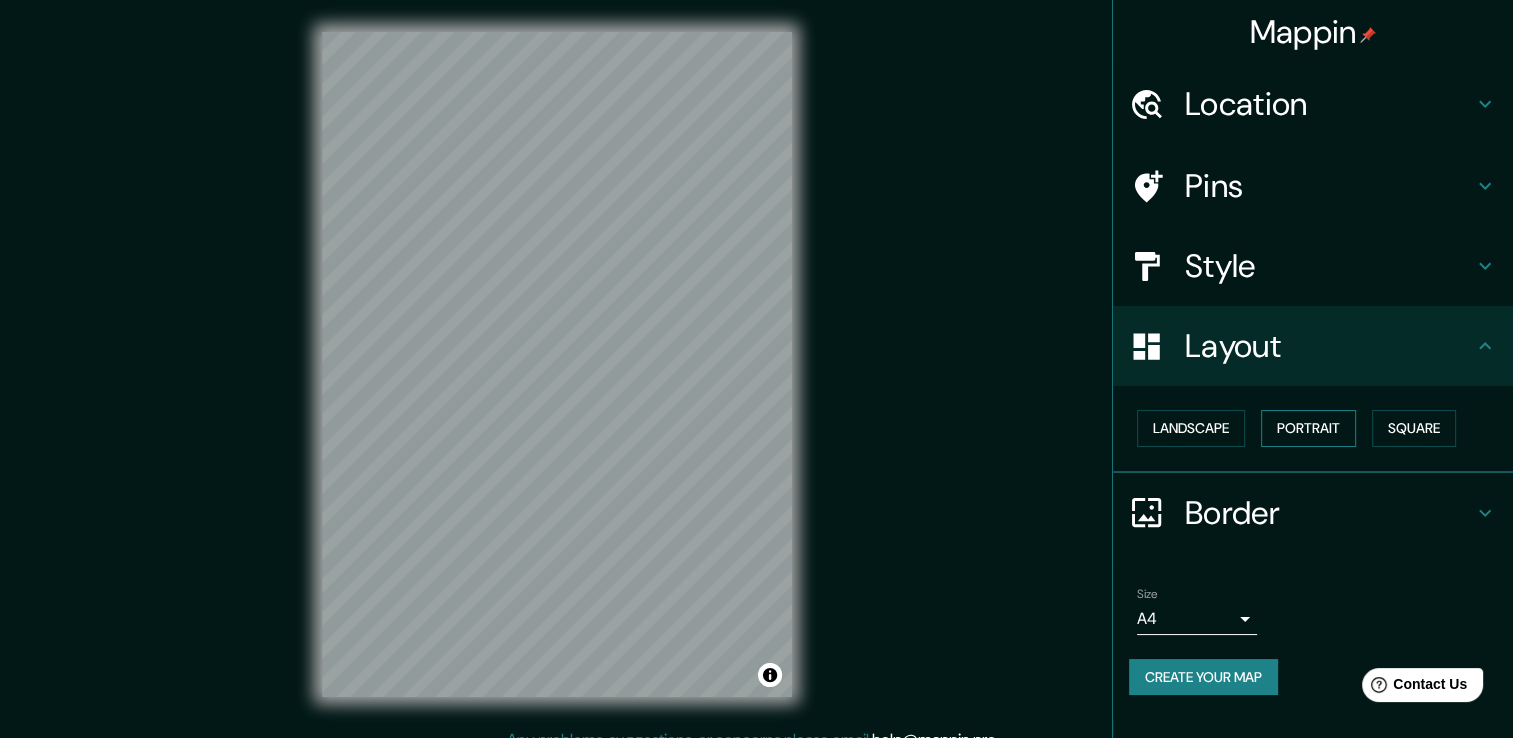 click on "Portrait" at bounding box center [1308, 428] 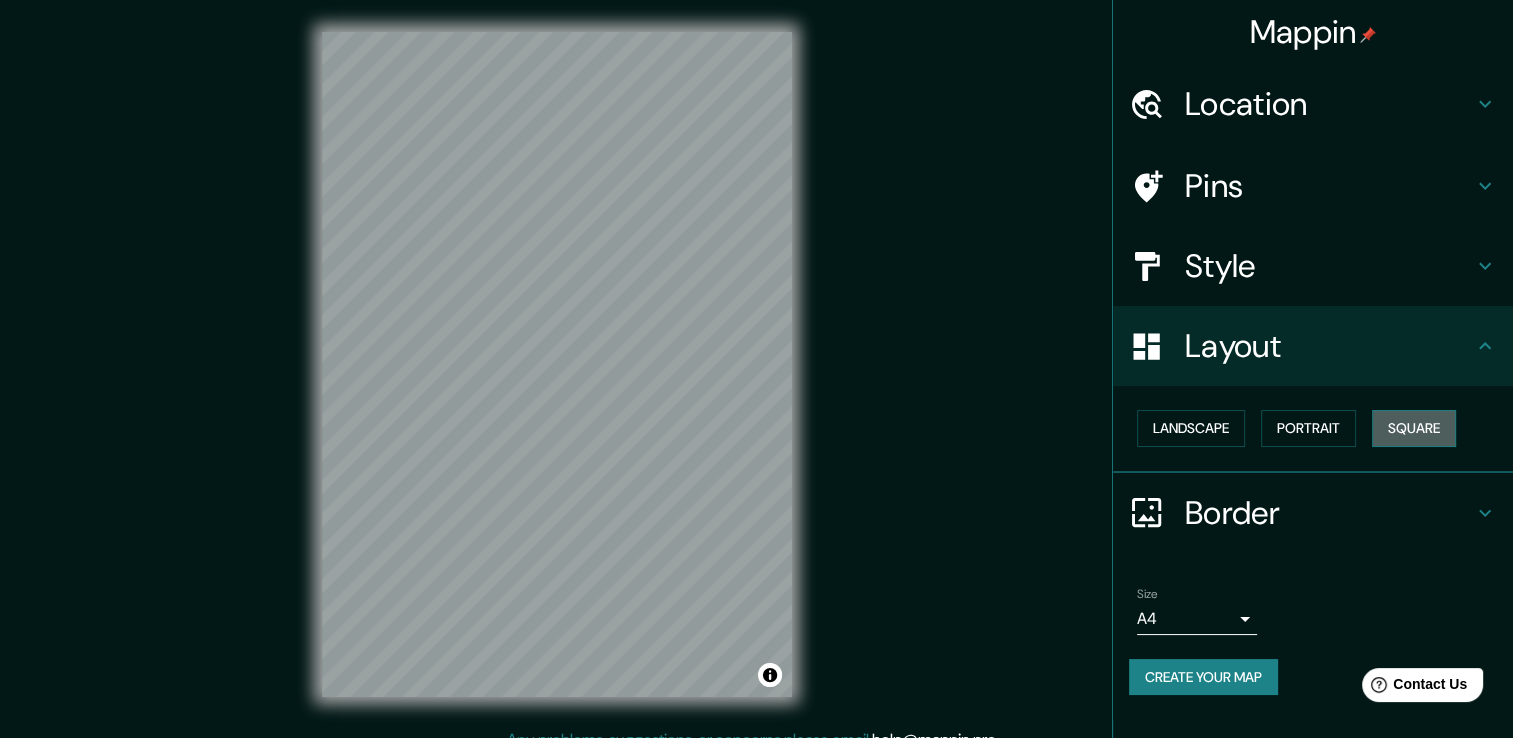 click on "Square" at bounding box center [1414, 428] 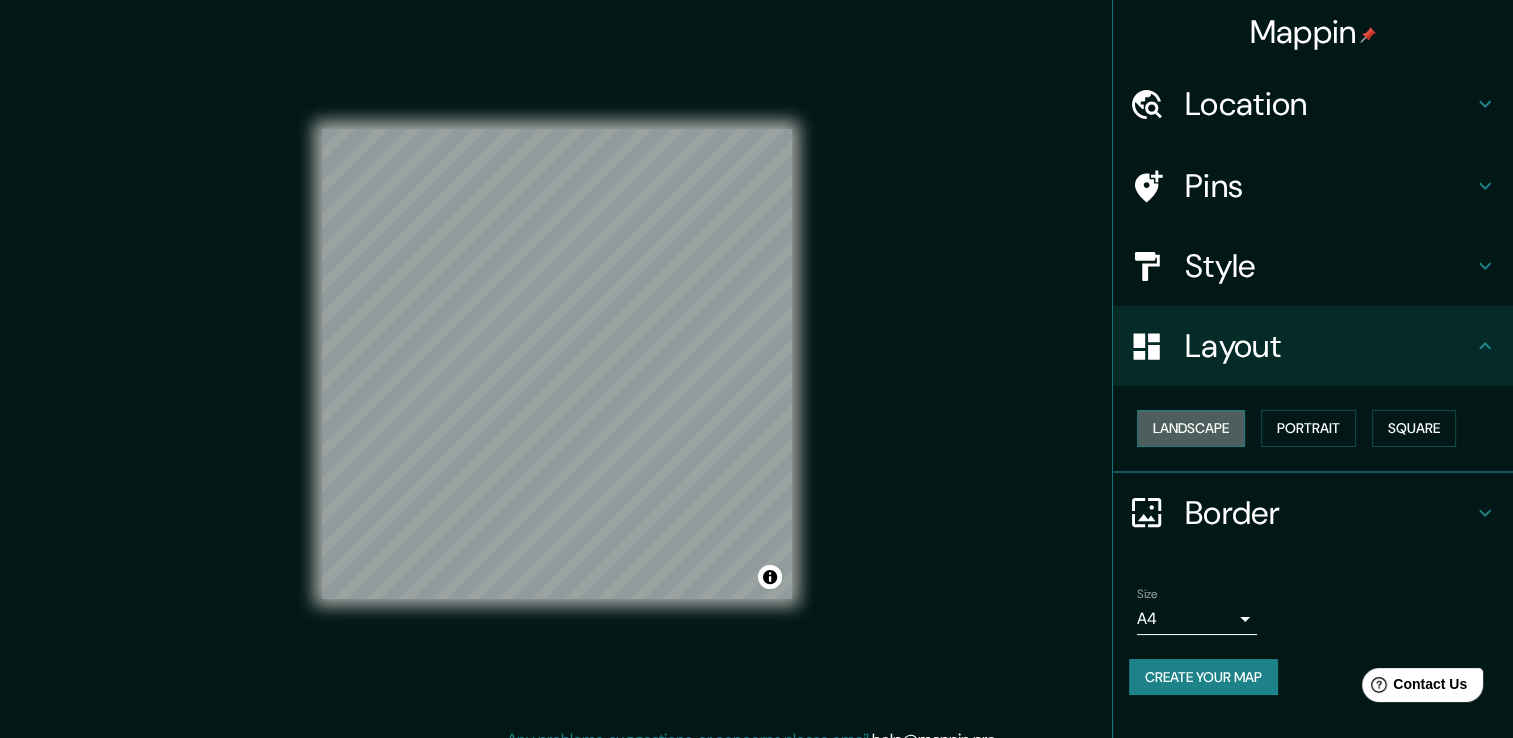 click on "Landscape" at bounding box center (1191, 428) 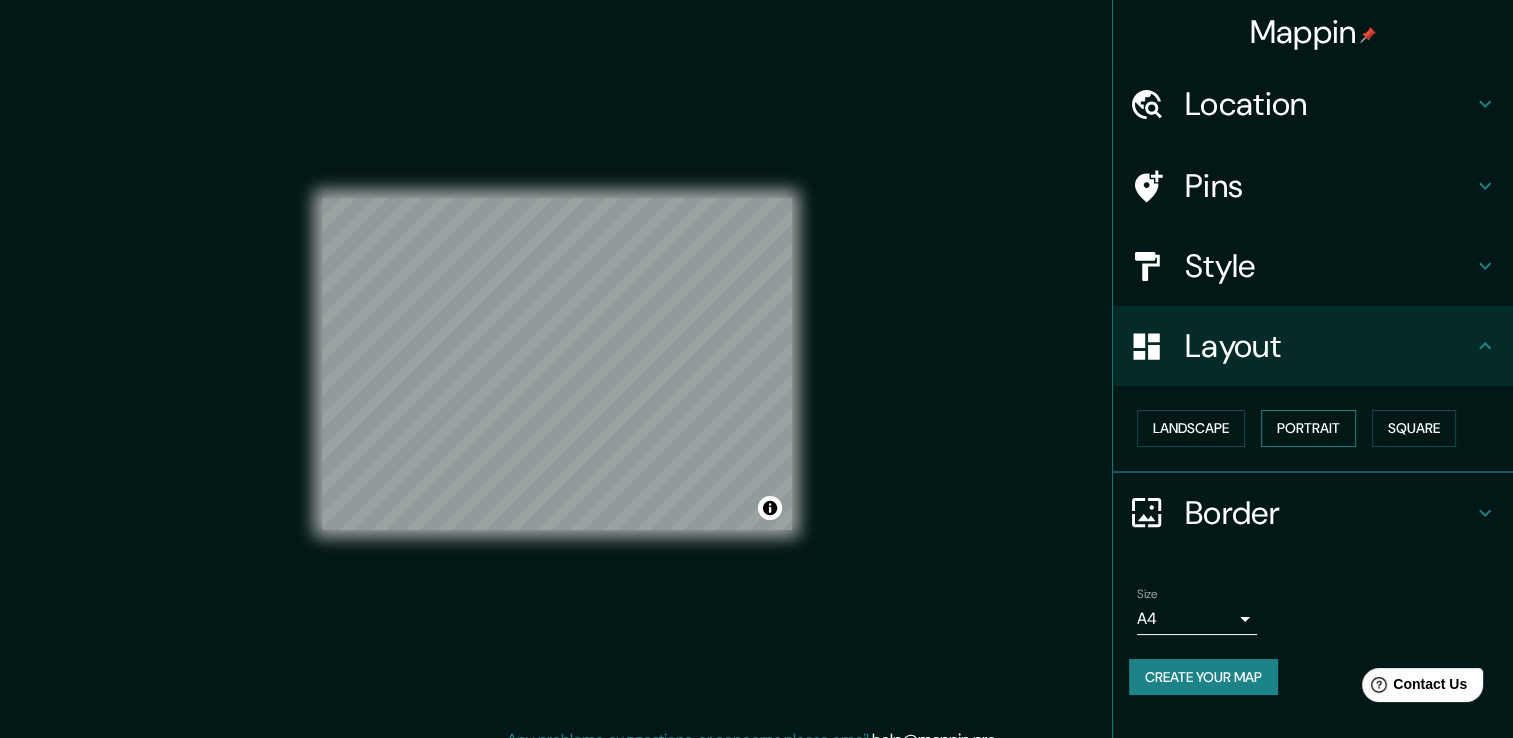 click on "Portrait" at bounding box center (1308, 428) 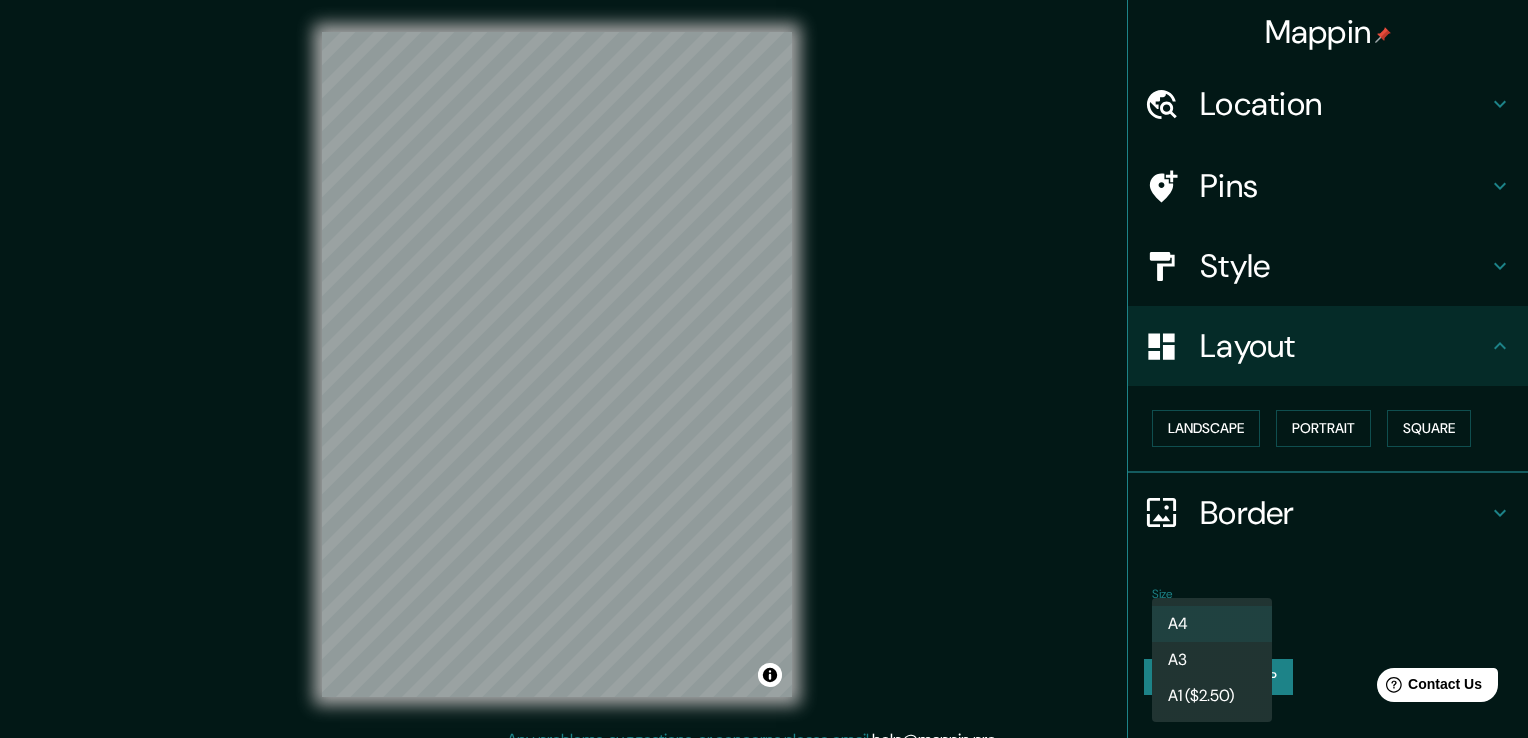 click on "Mappin Location Pins Style Layout Landscape Portrait Square Border Choose a border.  Hint : you can make layers of the frame opaque to create some cool effects. None Simple Transparent Fancy Size A4 single Create your map © Mapbox   © OpenStreetMap   Improve this map Any problems, suggestions, or concerns please email    help@example.com . . . A4 A3 A1 ($2.50)" at bounding box center [764, 369] 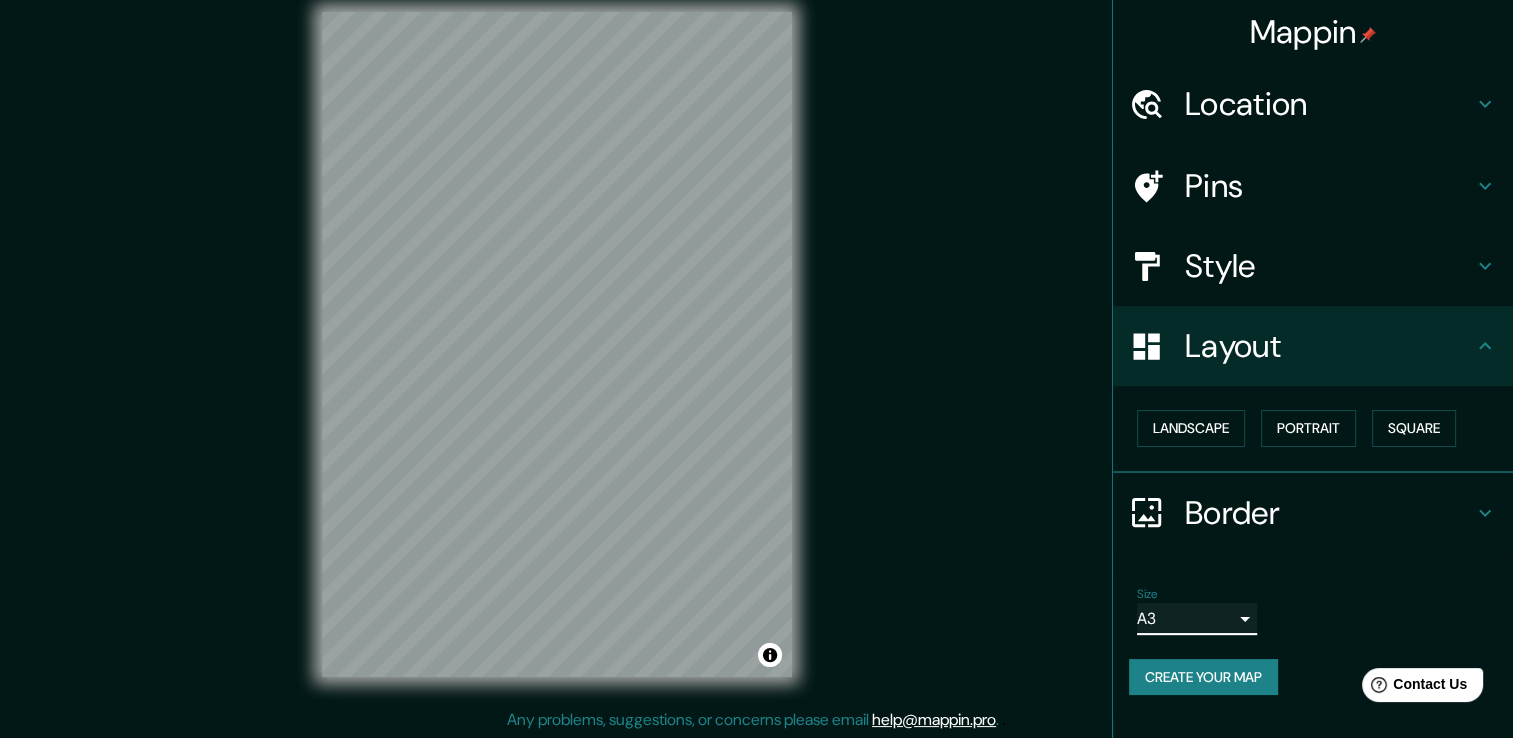 scroll, scrollTop: 22, scrollLeft: 0, axis: vertical 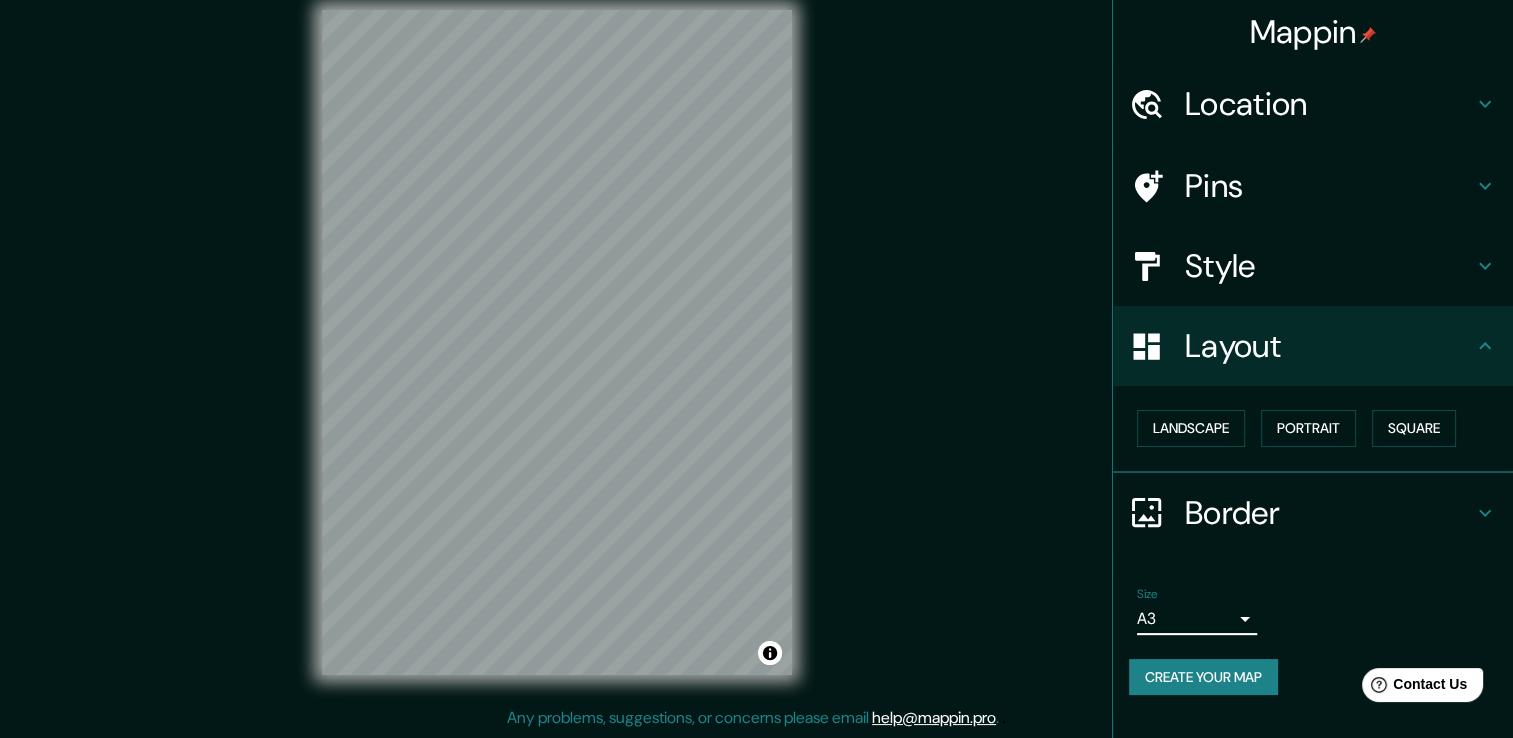 click on "Create your map" at bounding box center [1203, 677] 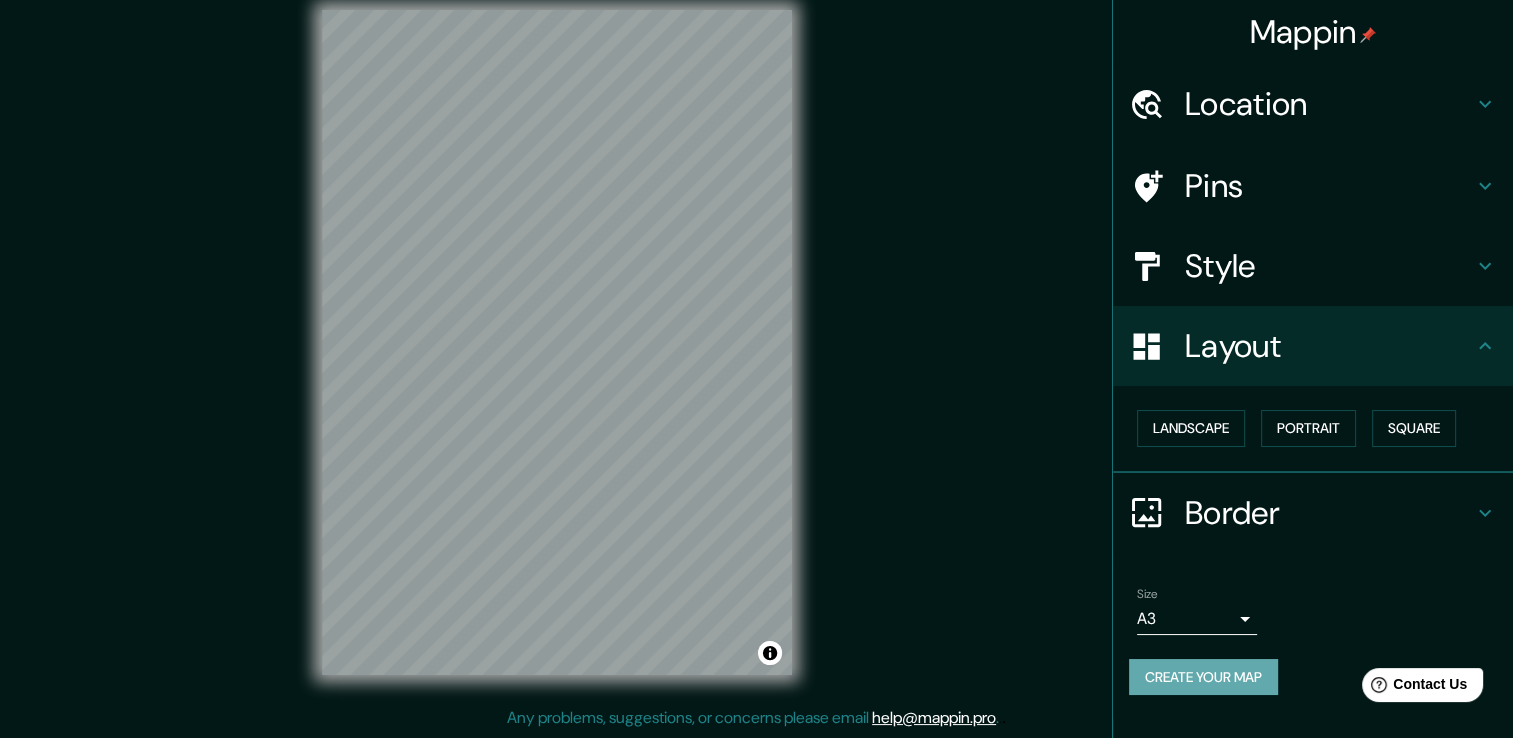 click on "Create your map" at bounding box center (1203, 677) 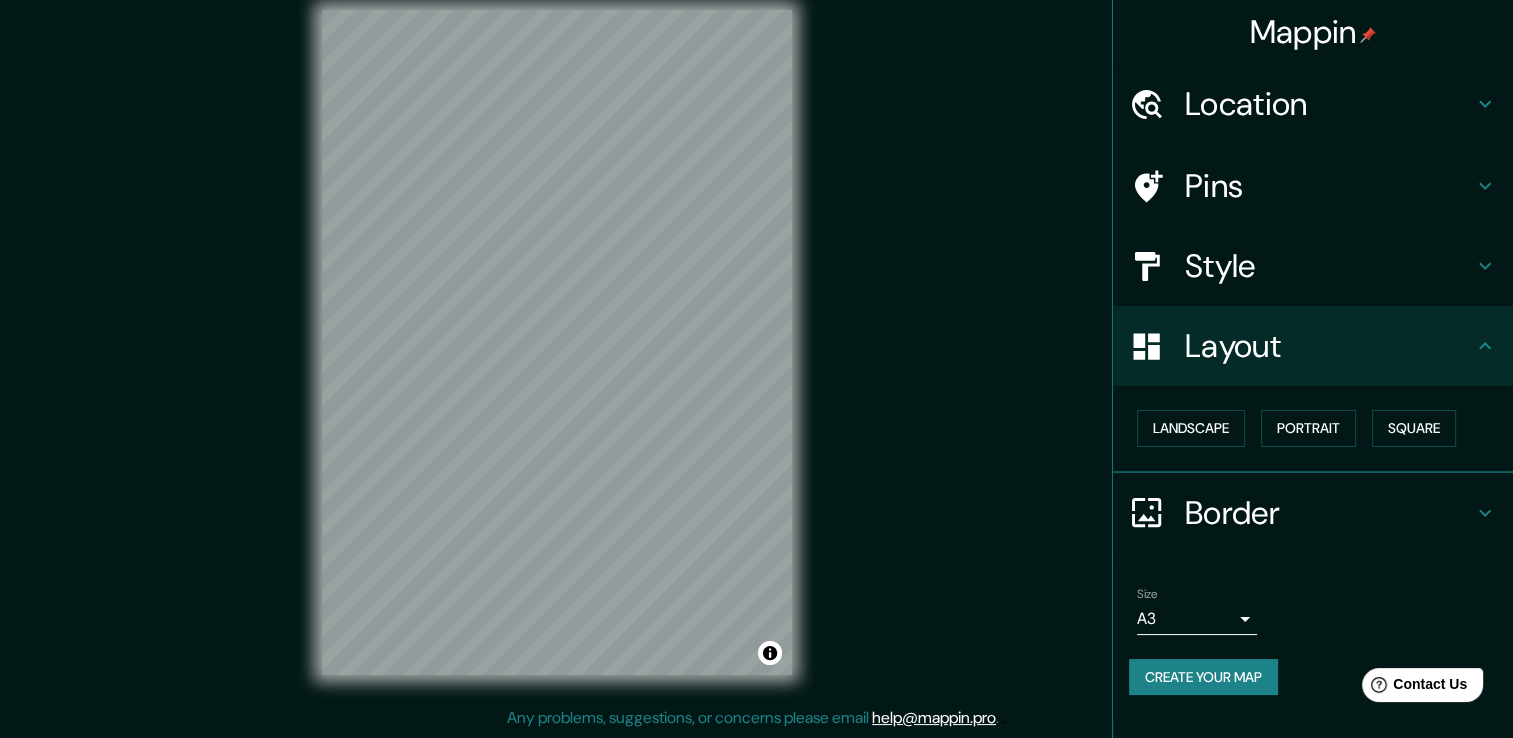 click on "© Mapbox   © OpenStreetMap   Improve this map" at bounding box center (557, 342) 